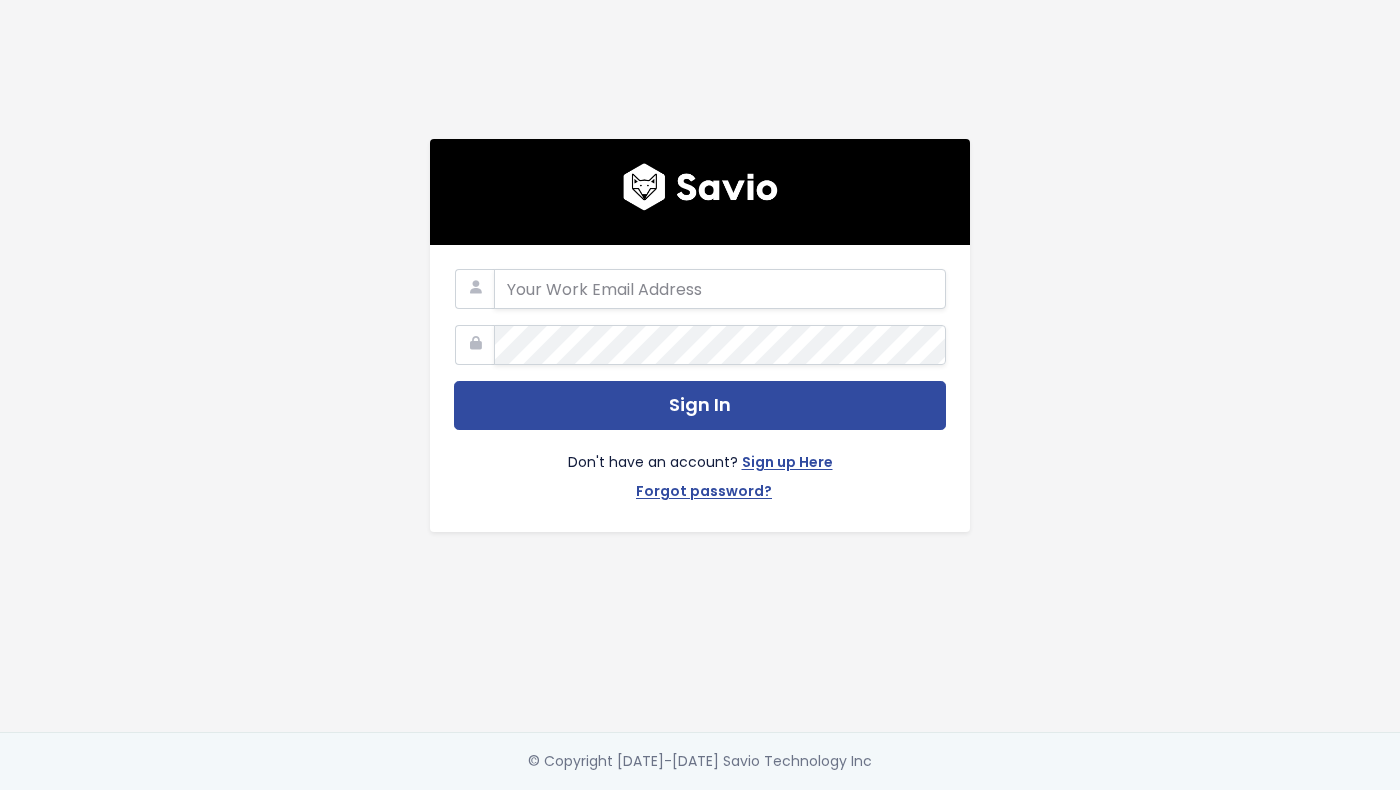 scroll, scrollTop: 0, scrollLeft: 0, axis: both 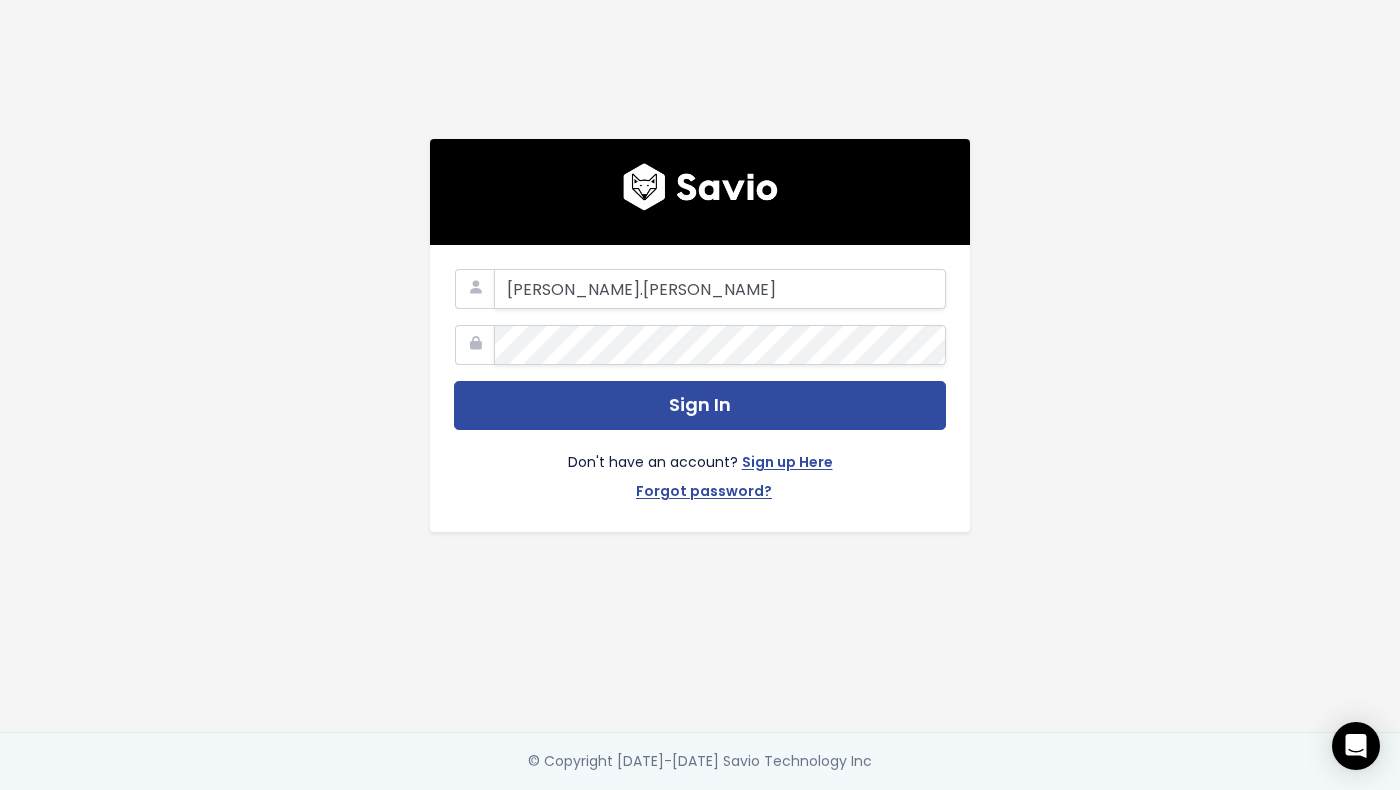 type on "kate.younkin@motion.io" 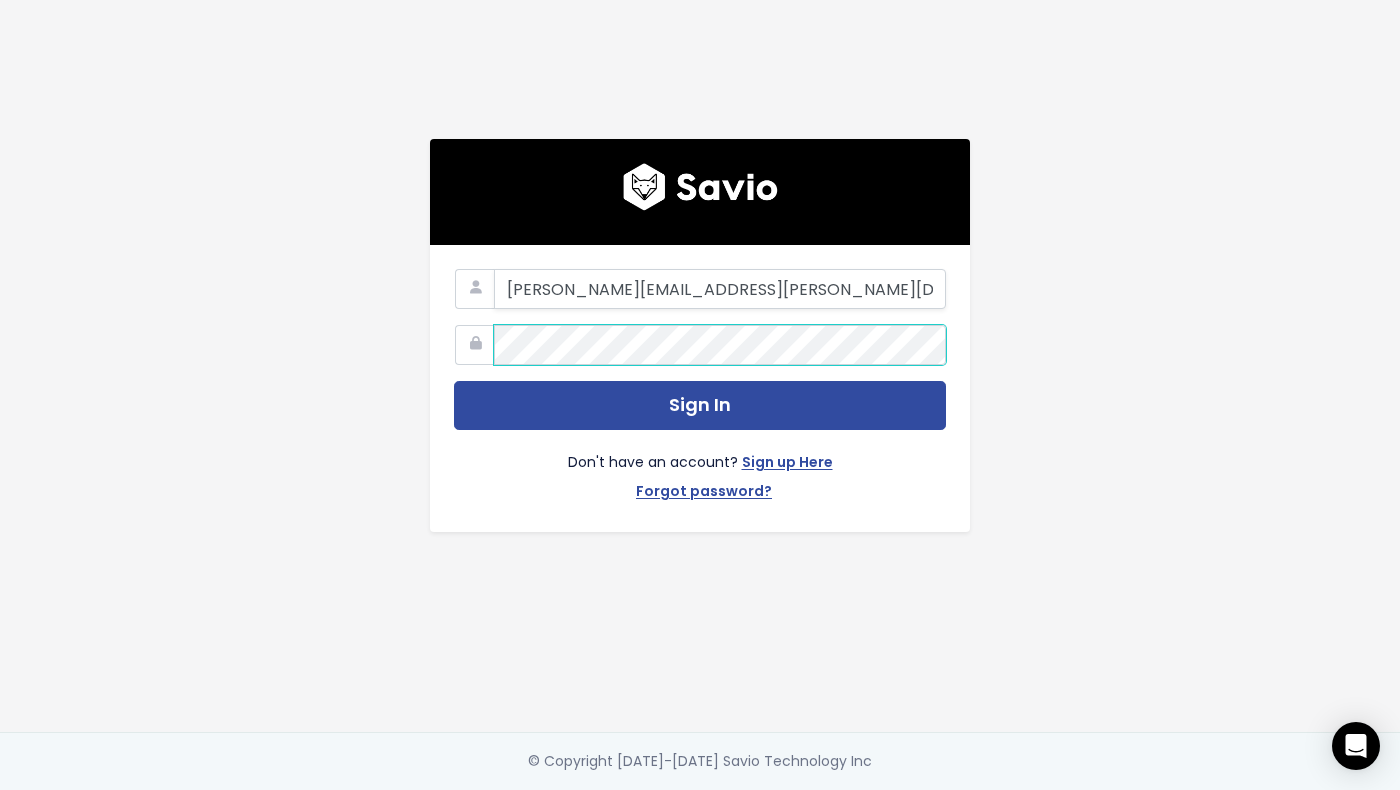 click on "Sign In" at bounding box center (700, 405) 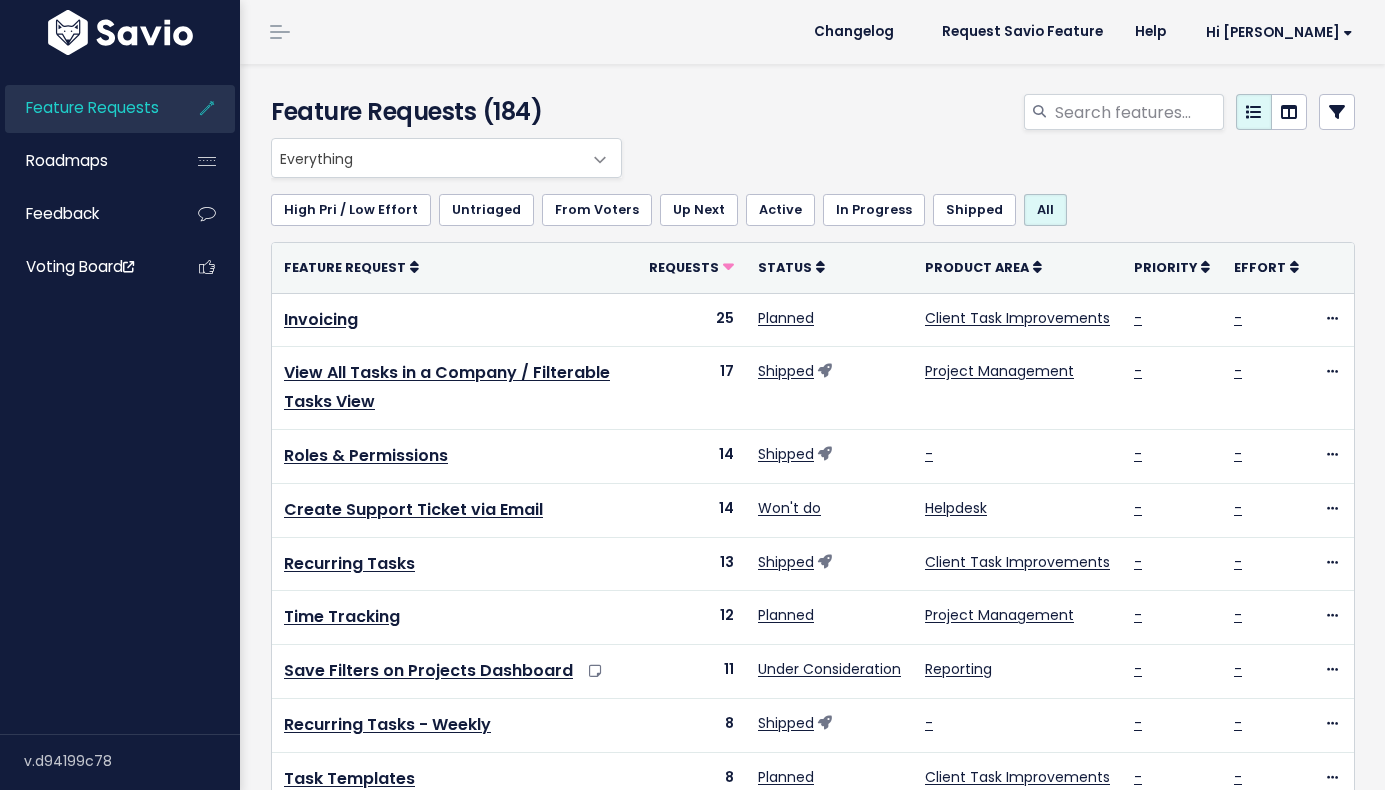 scroll, scrollTop: 0, scrollLeft: 0, axis: both 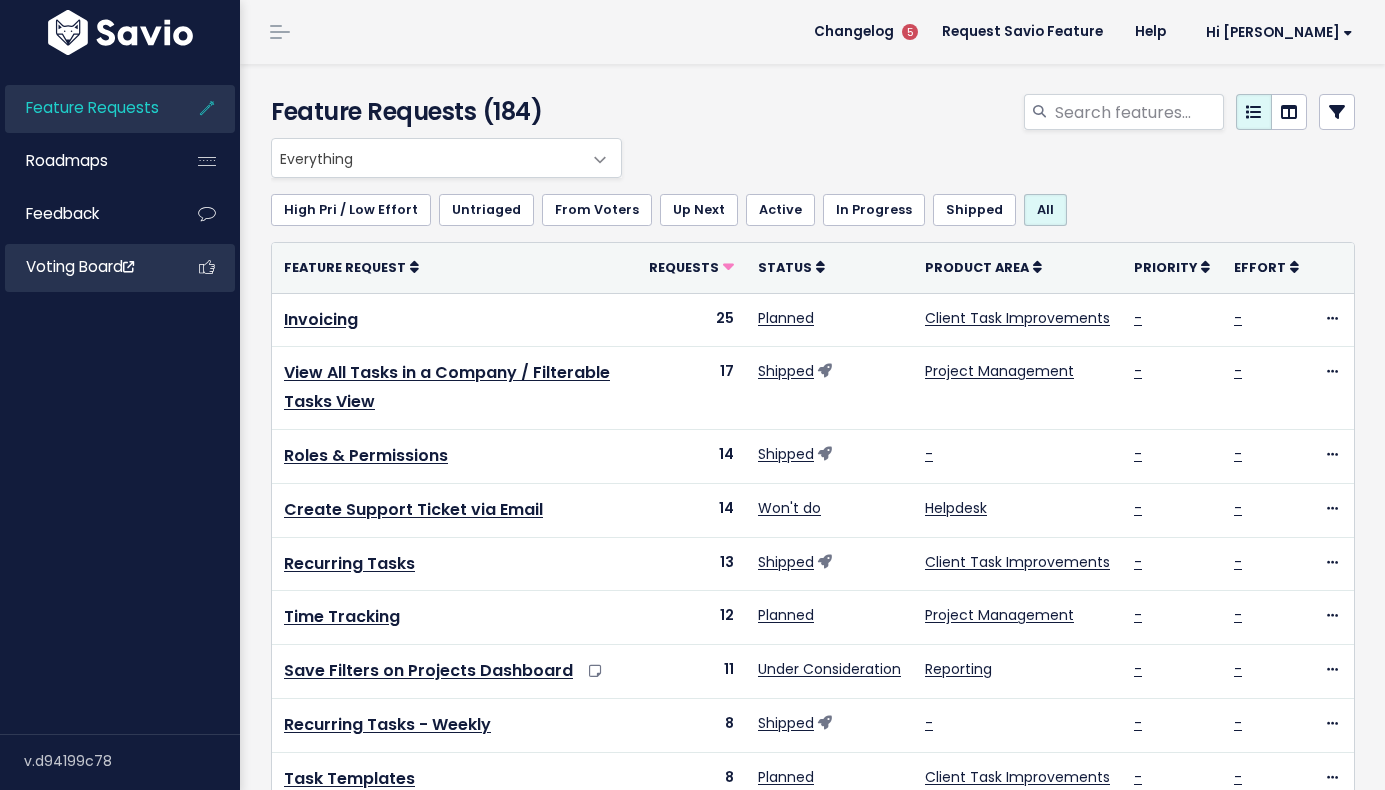 click on "Voting Board" at bounding box center (80, 266) 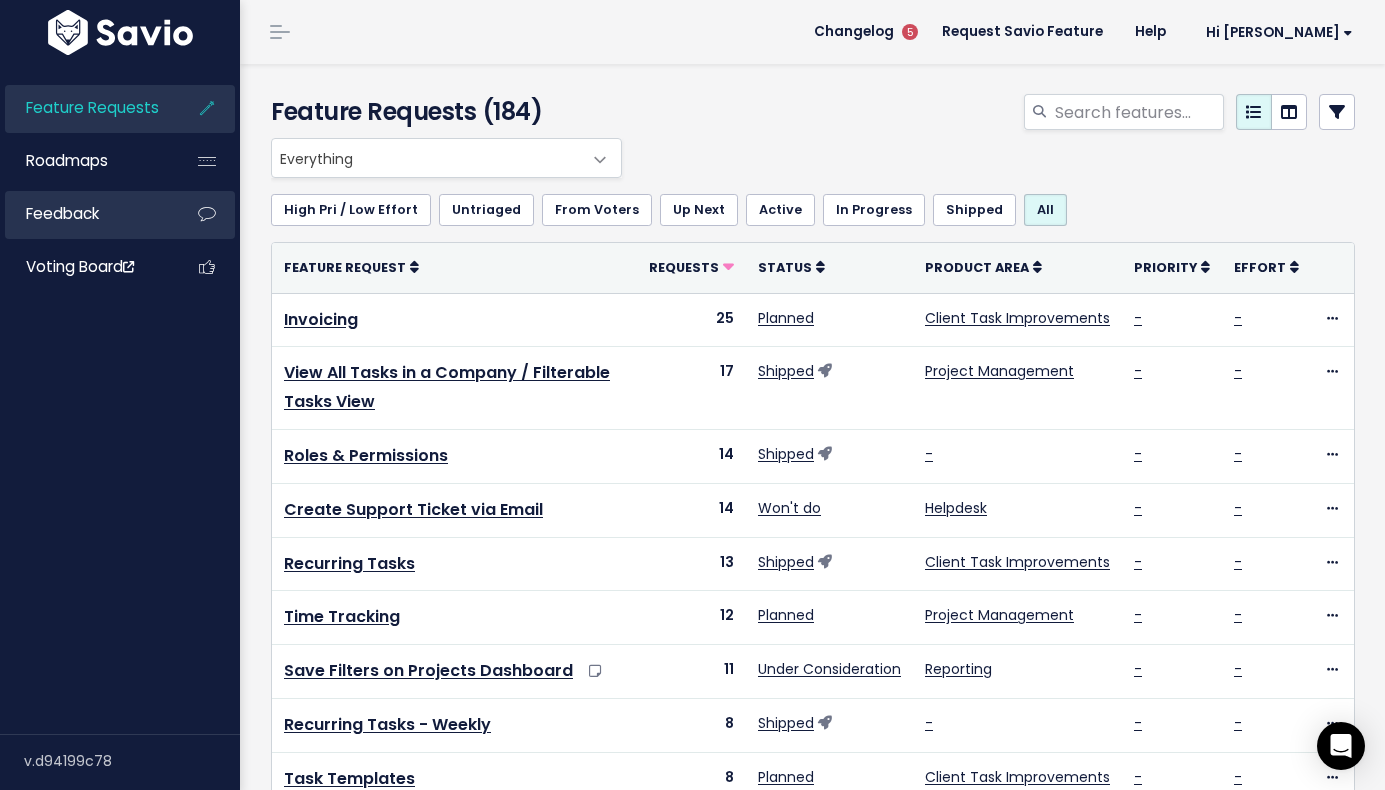 click on "Feedback" at bounding box center [85, 214] 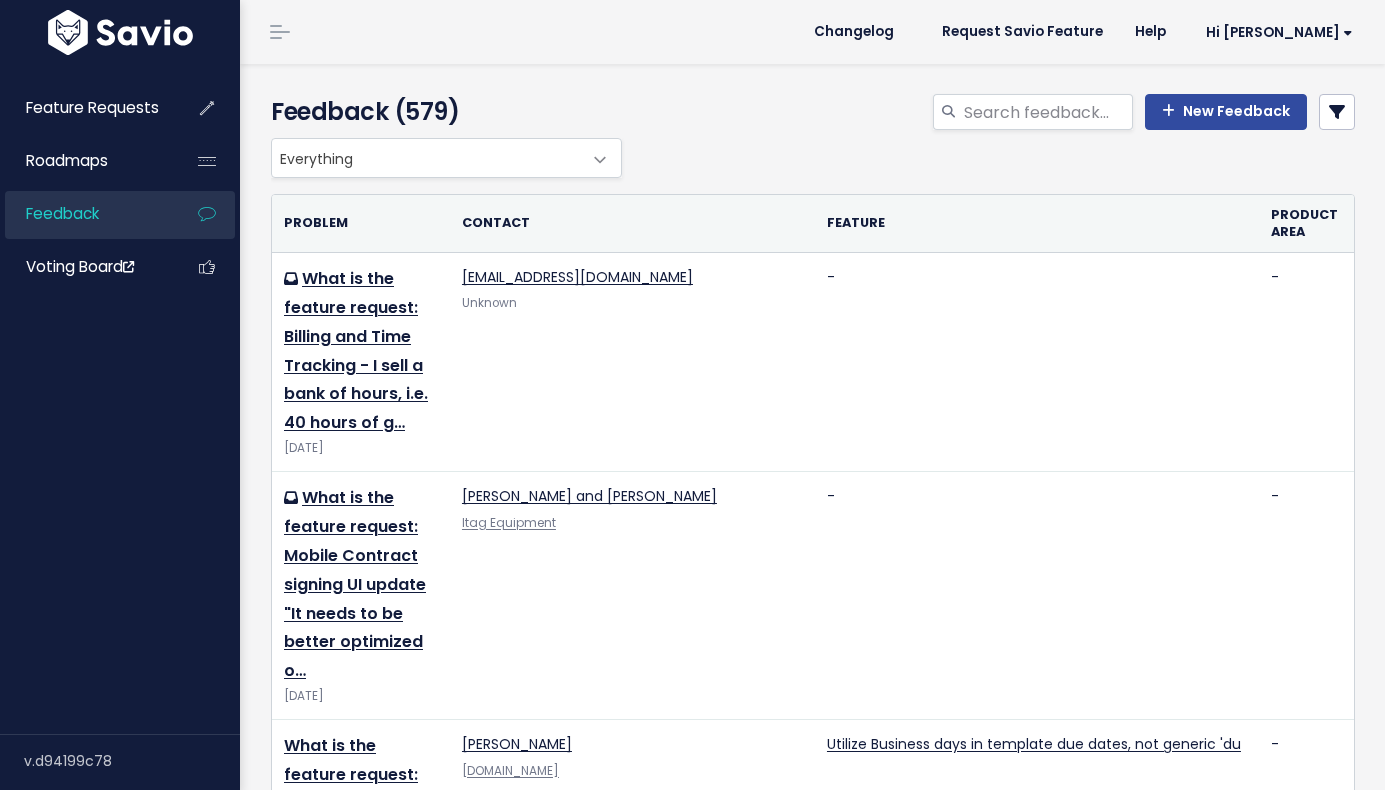 scroll, scrollTop: 0, scrollLeft: 0, axis: both 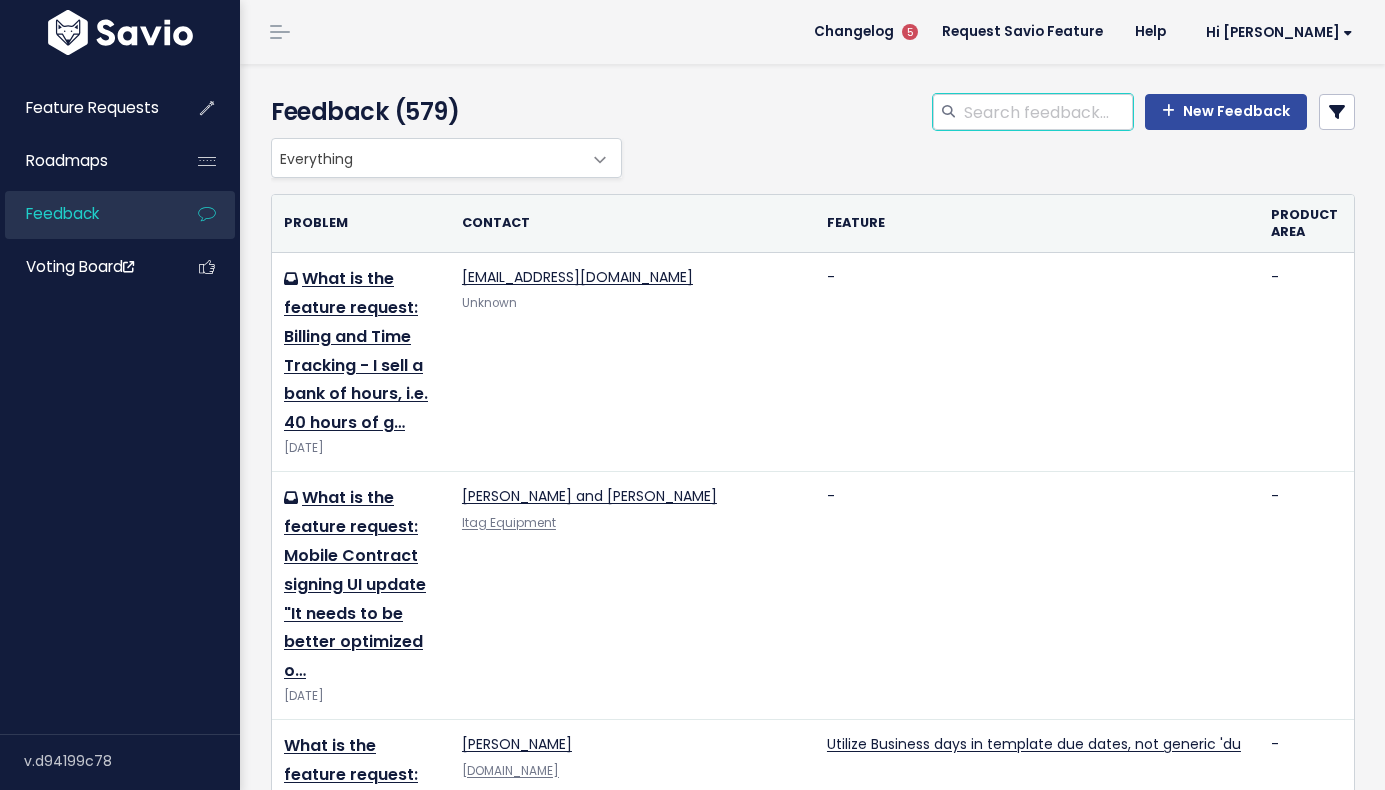 click at bounding box center [1047, 112] 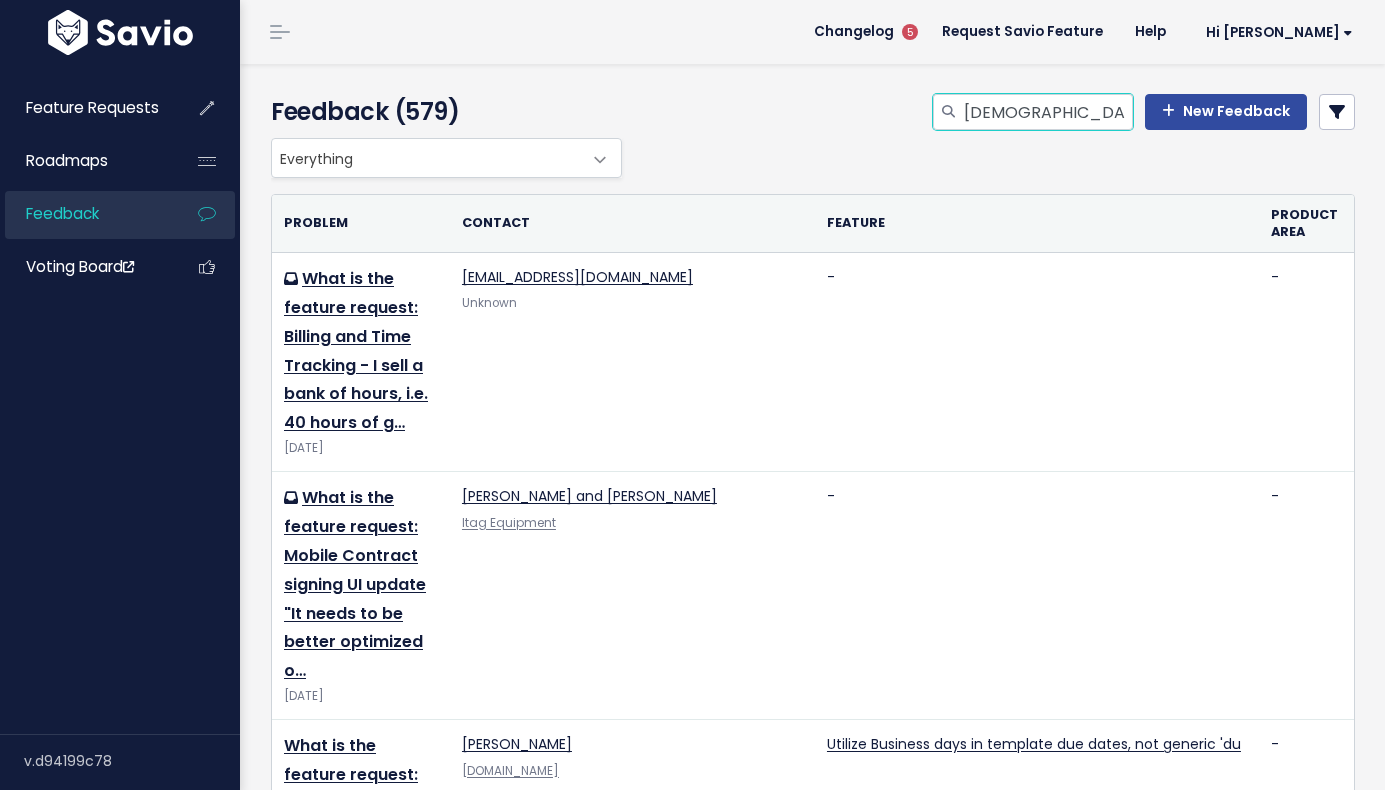 type on "kristen" 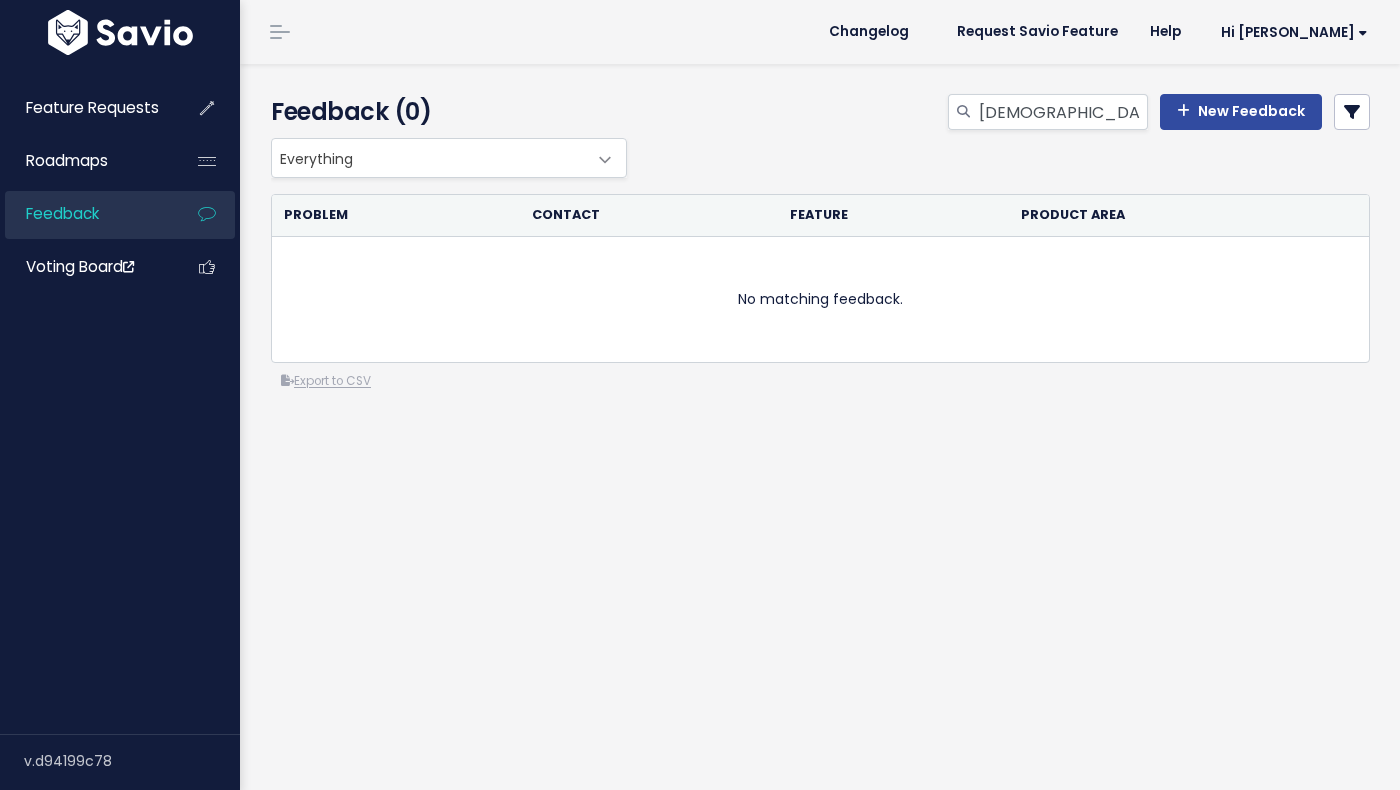 scroll, scrollTop: 0, scrollLeft: 0, axis: both 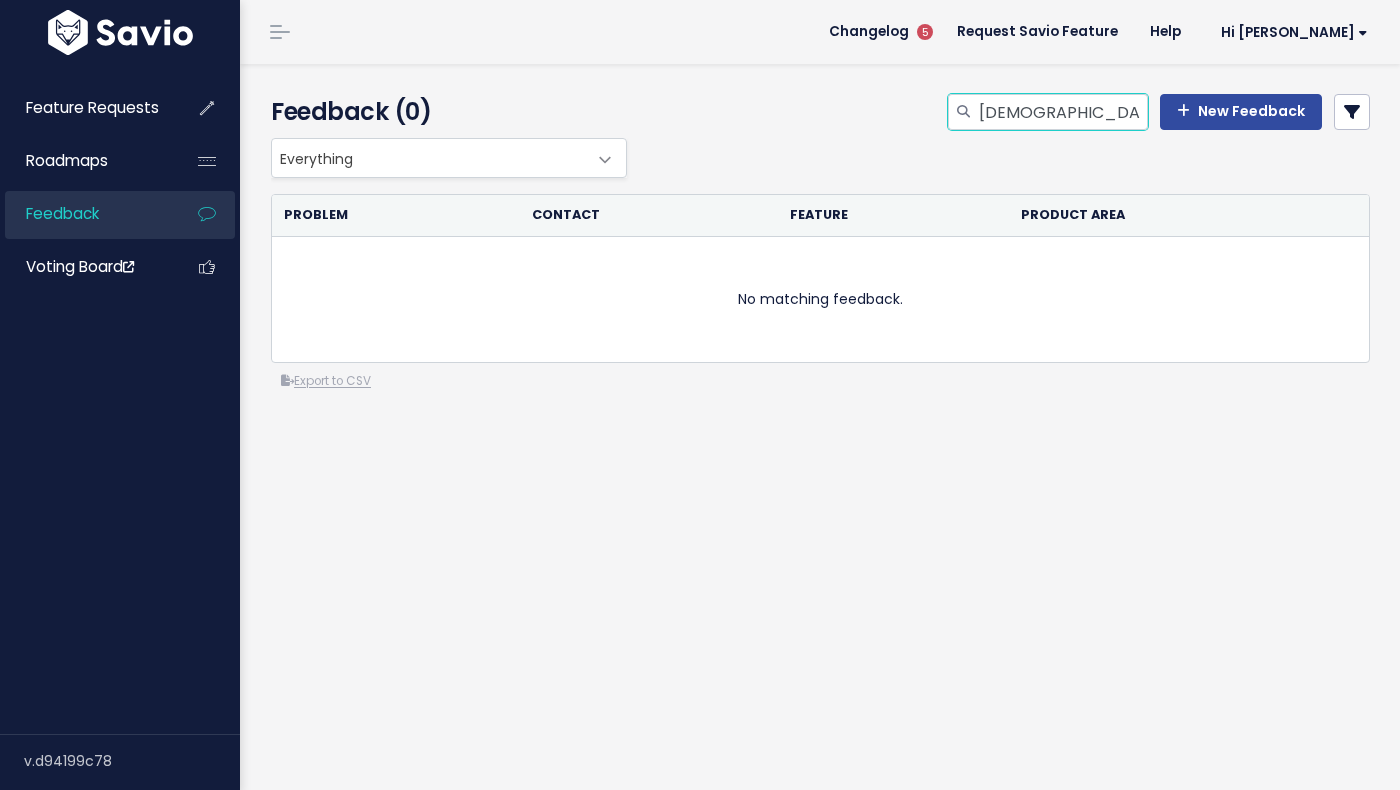 click on "[DEMOGRAPHIC_DATA]" at bounding box center (1062, 112) 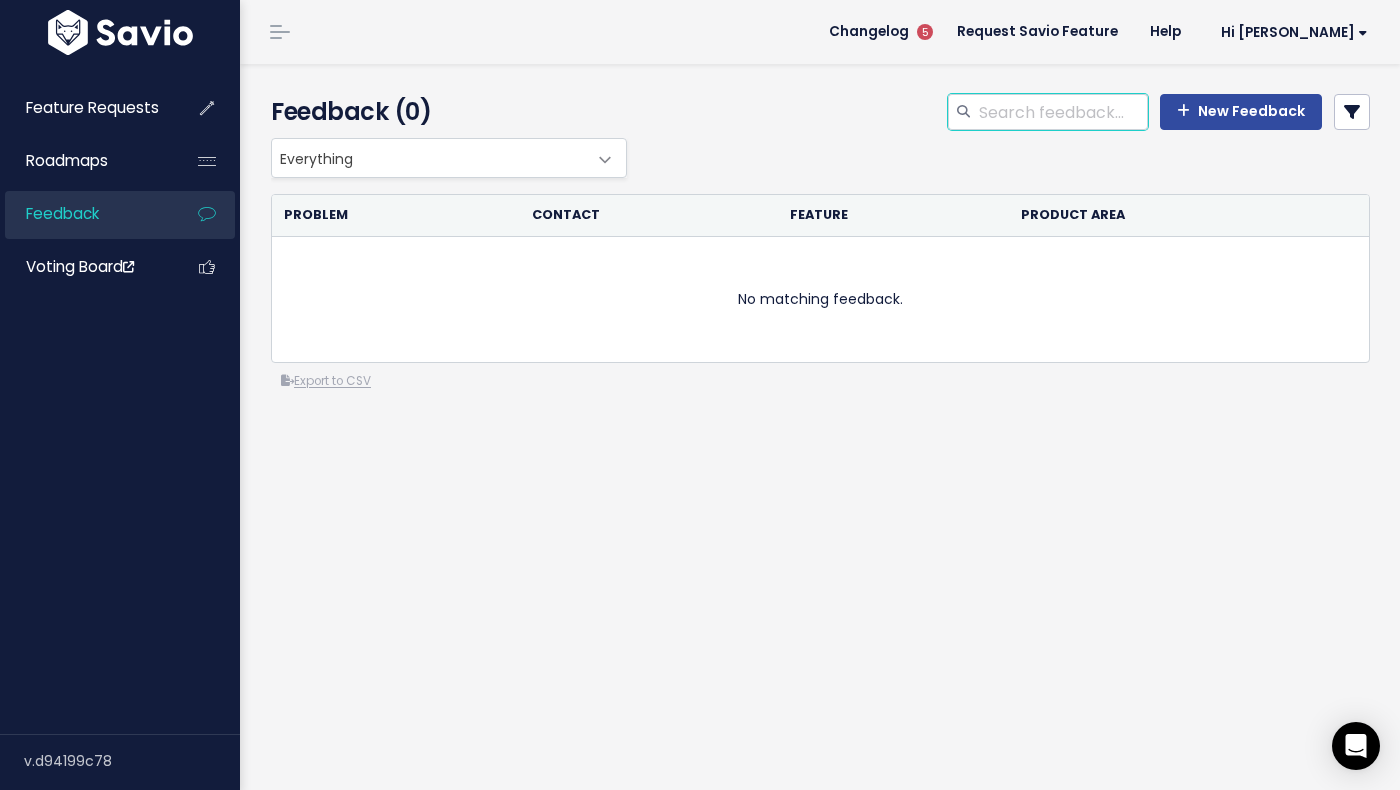 click at bounding box center (1062, 112) 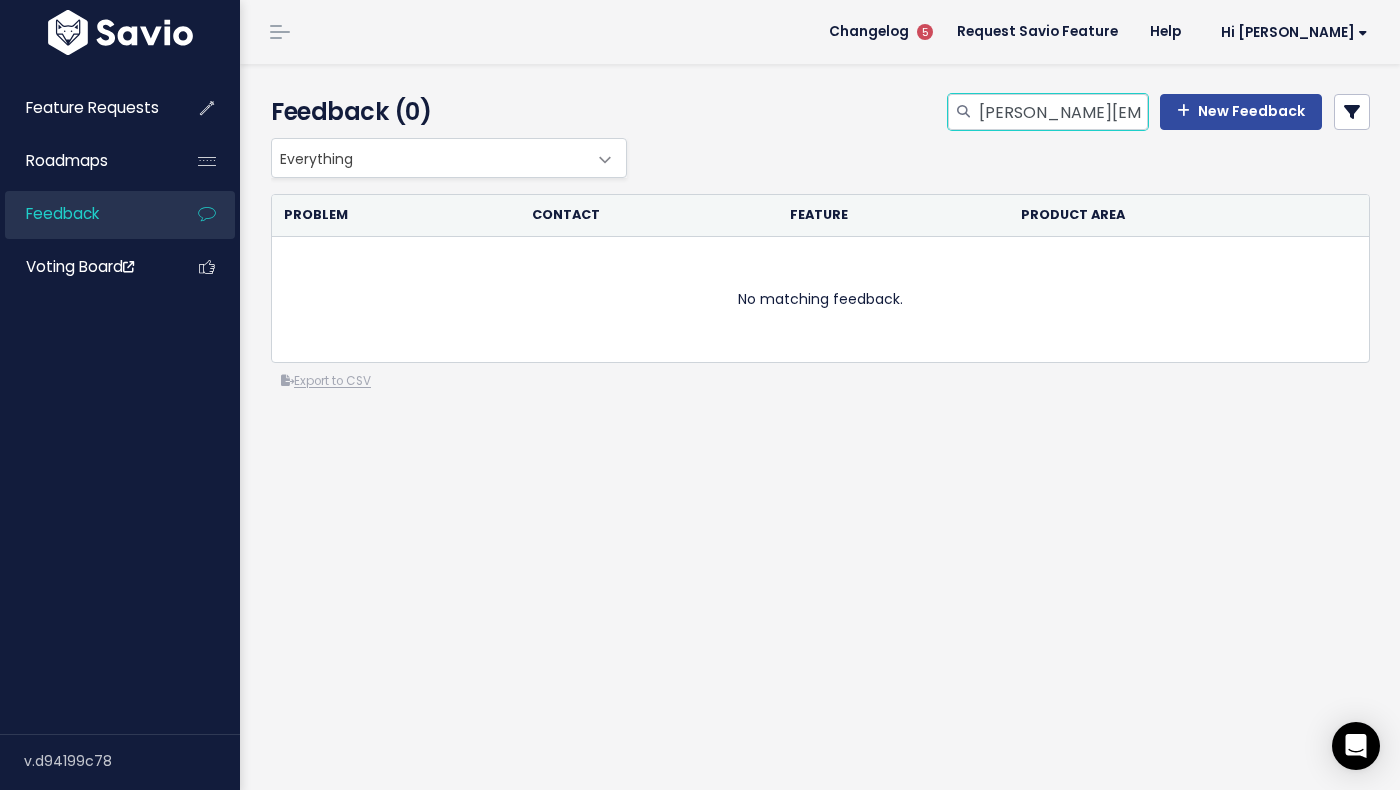 scroll, scrollTop: 0, scrollLeft: 52, axis: horizontal 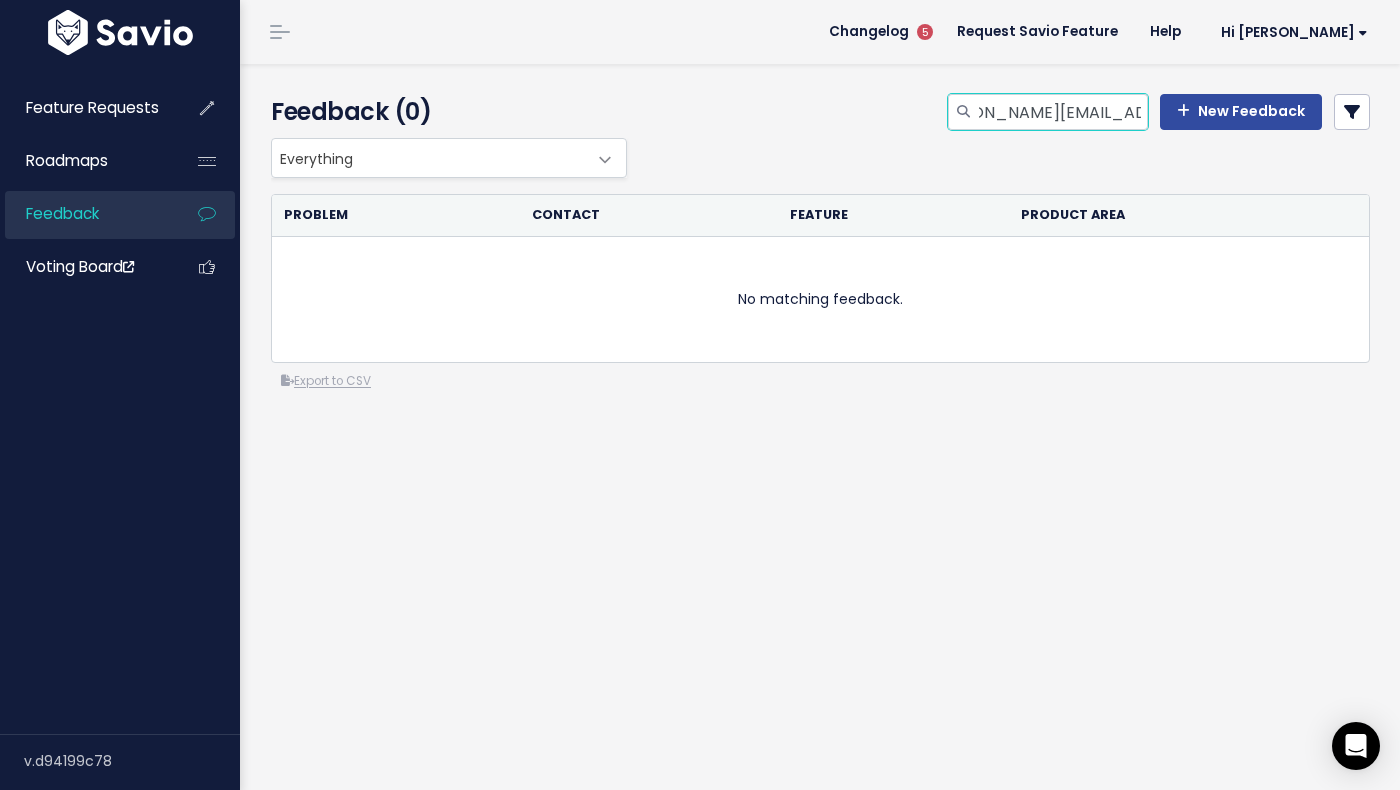 type on "Kristen@cielostrategy.com" 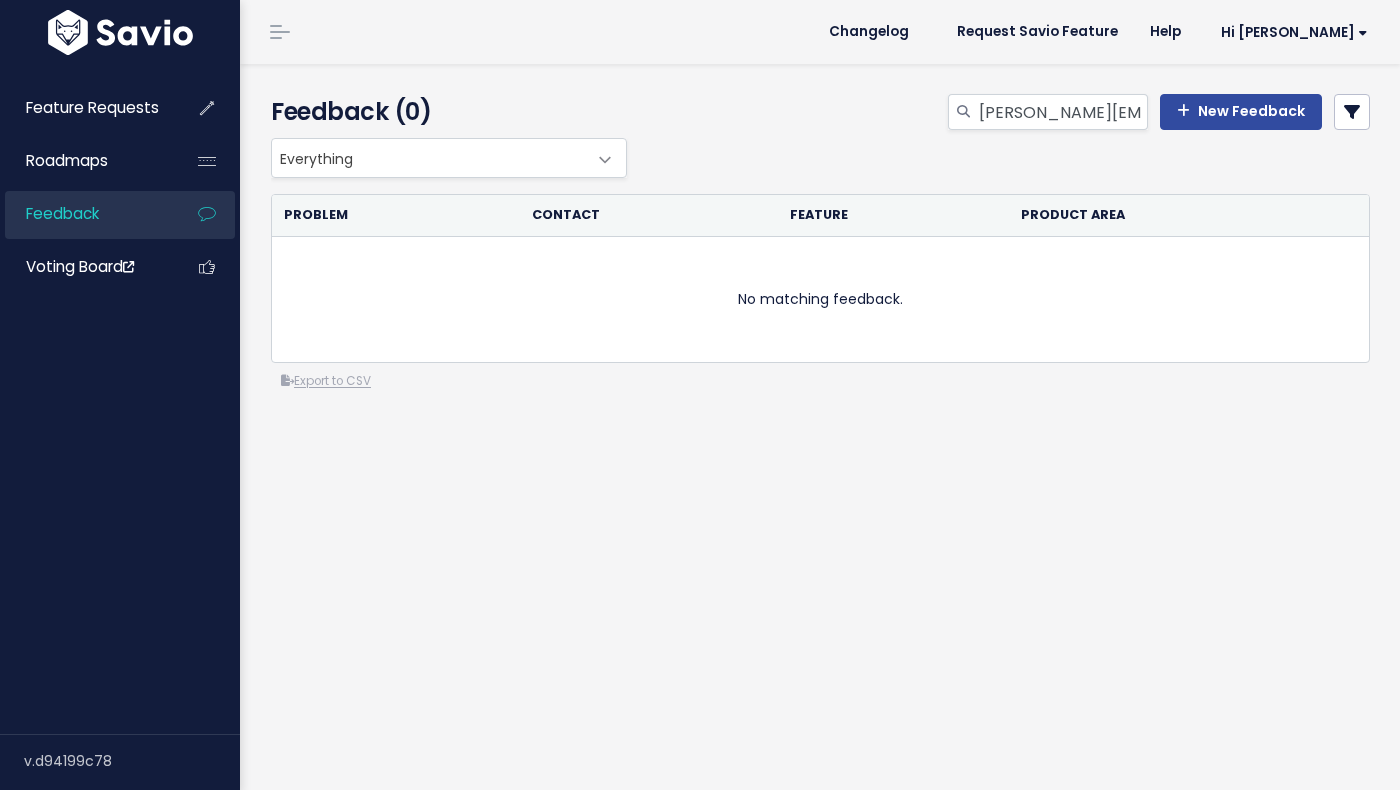 scroll, scrollTop: 0, scrollLeft: 0, axis: both 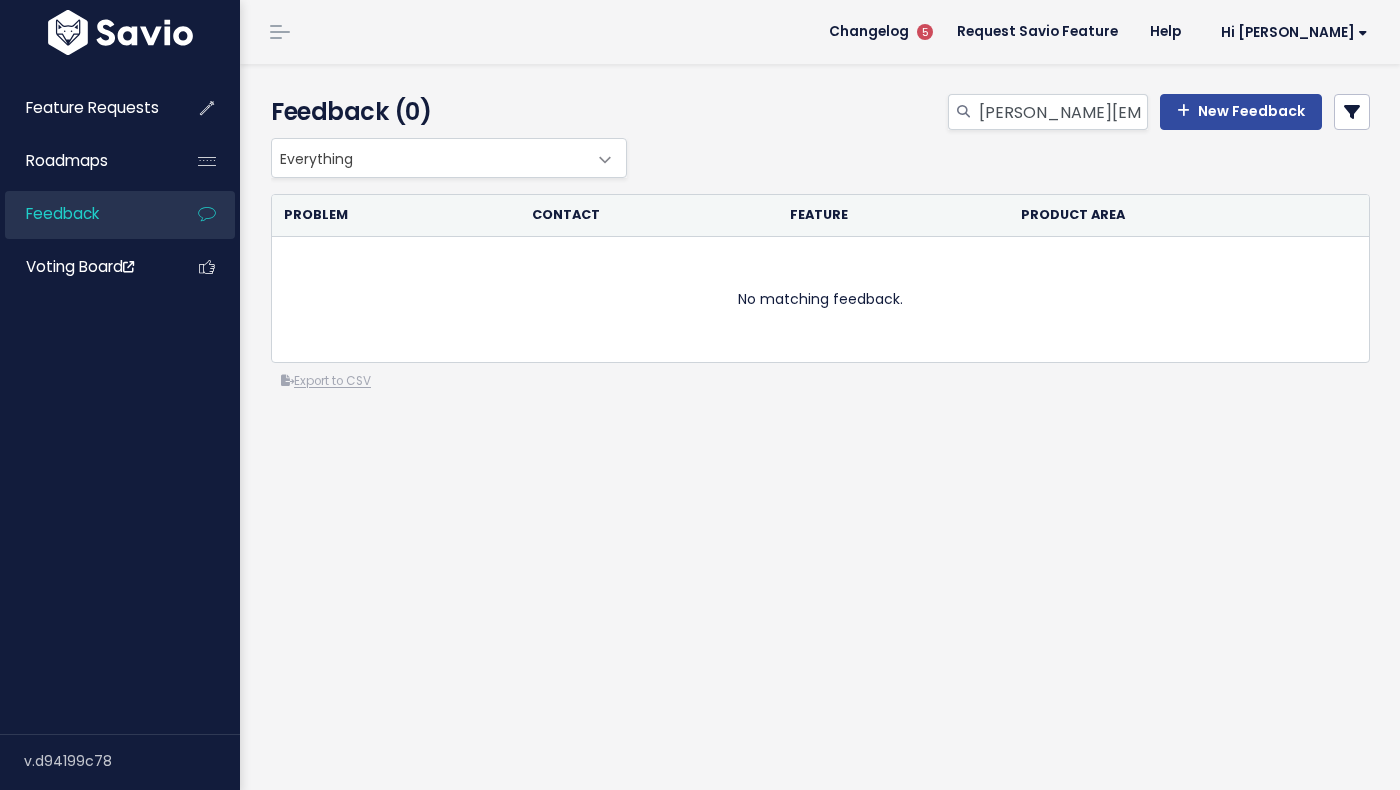 click on "Feedback" at bounding box center (85, 214) 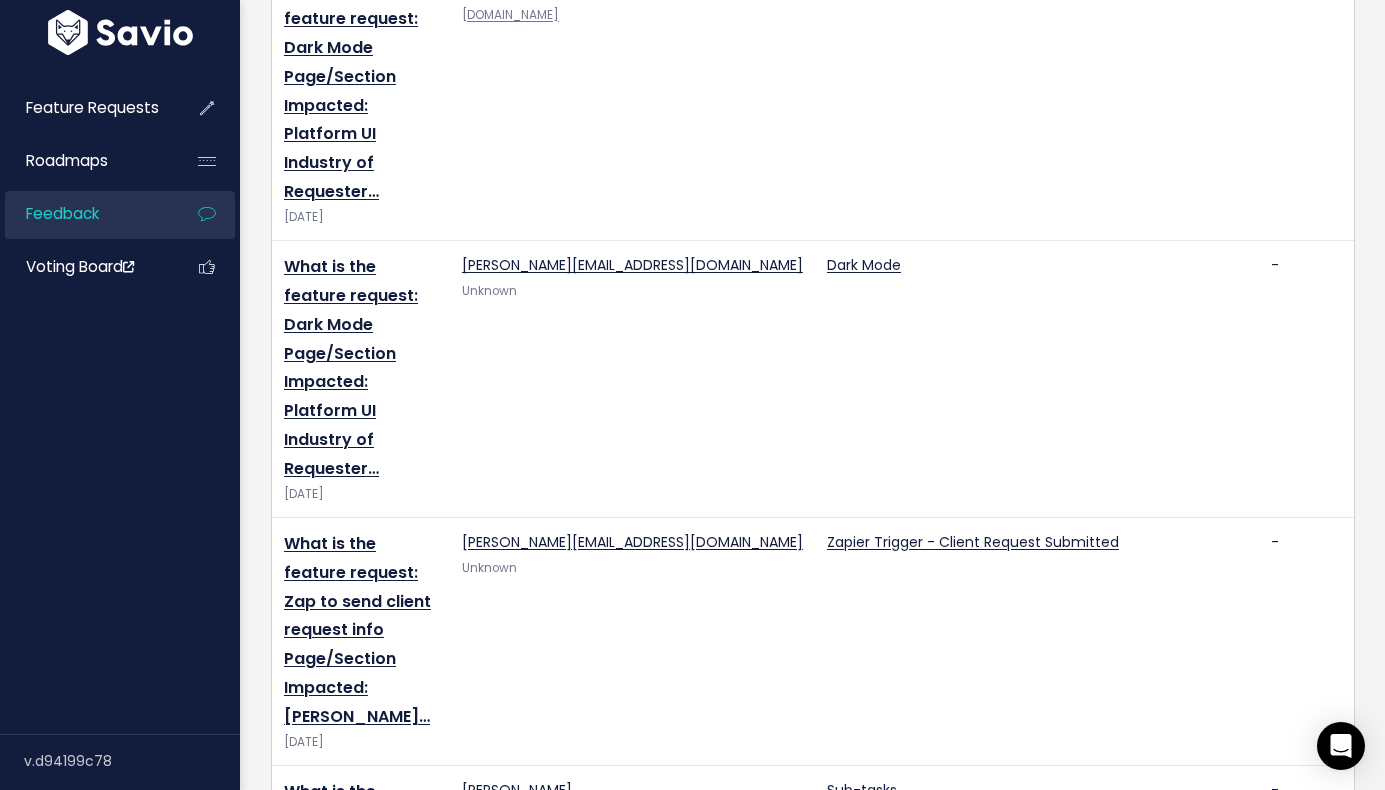 scroll, scrollTop: 1256, scrollLeft: 0, axis: vertical 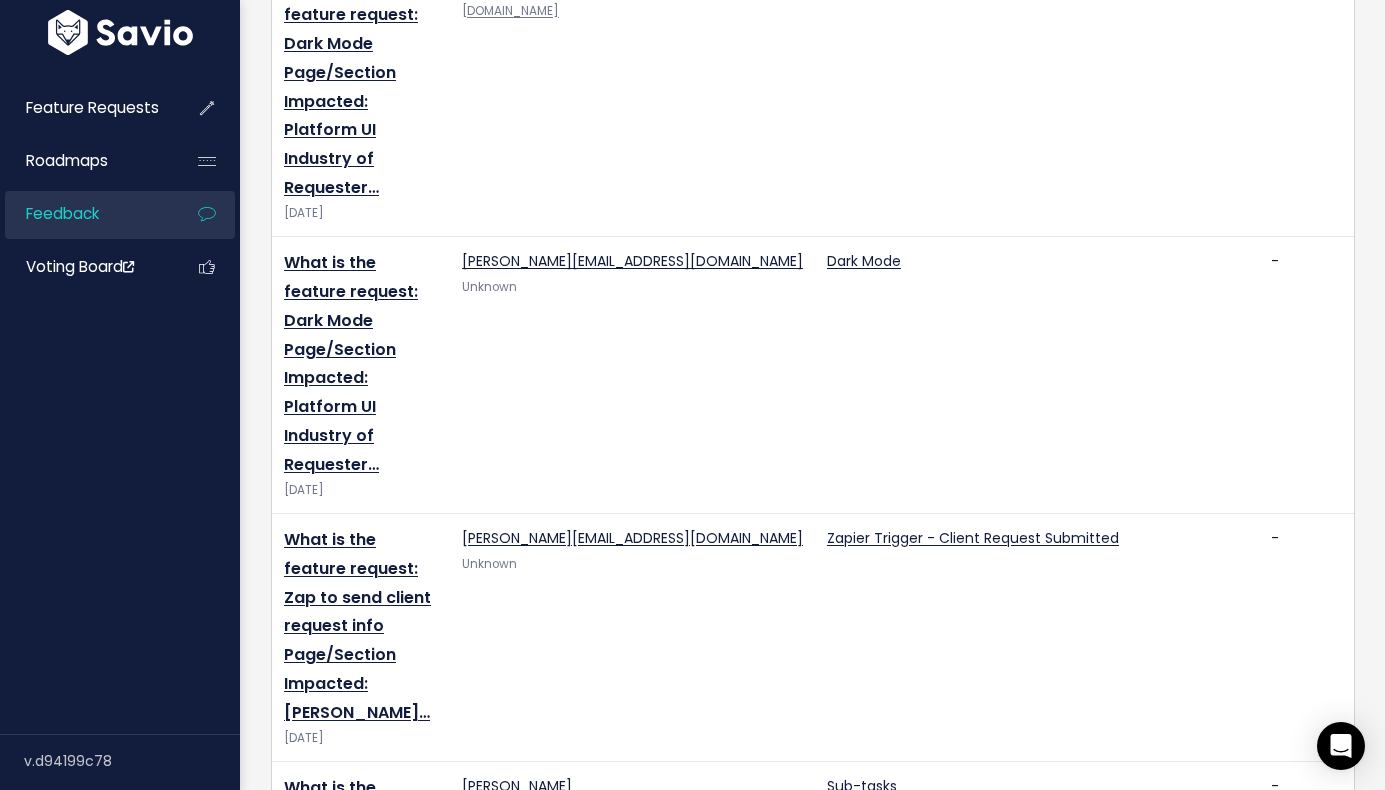 click on "What is the feature request: Recurring task feature: add 15- and 30-minute interval options to task…
[DATE]" at bounding box center [361, 1382] 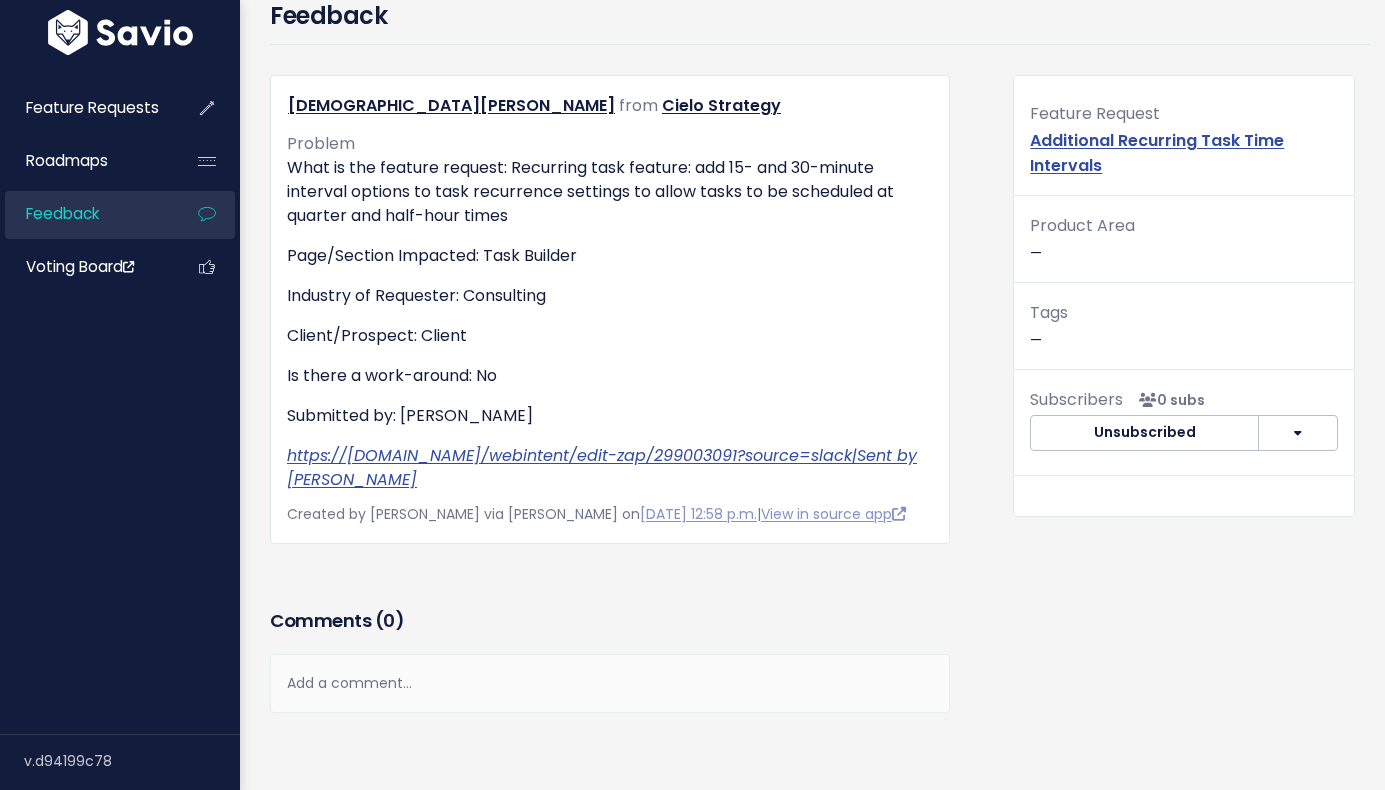 scroll, scrollTop: 251, scrollLeft: 0, axis: vertical 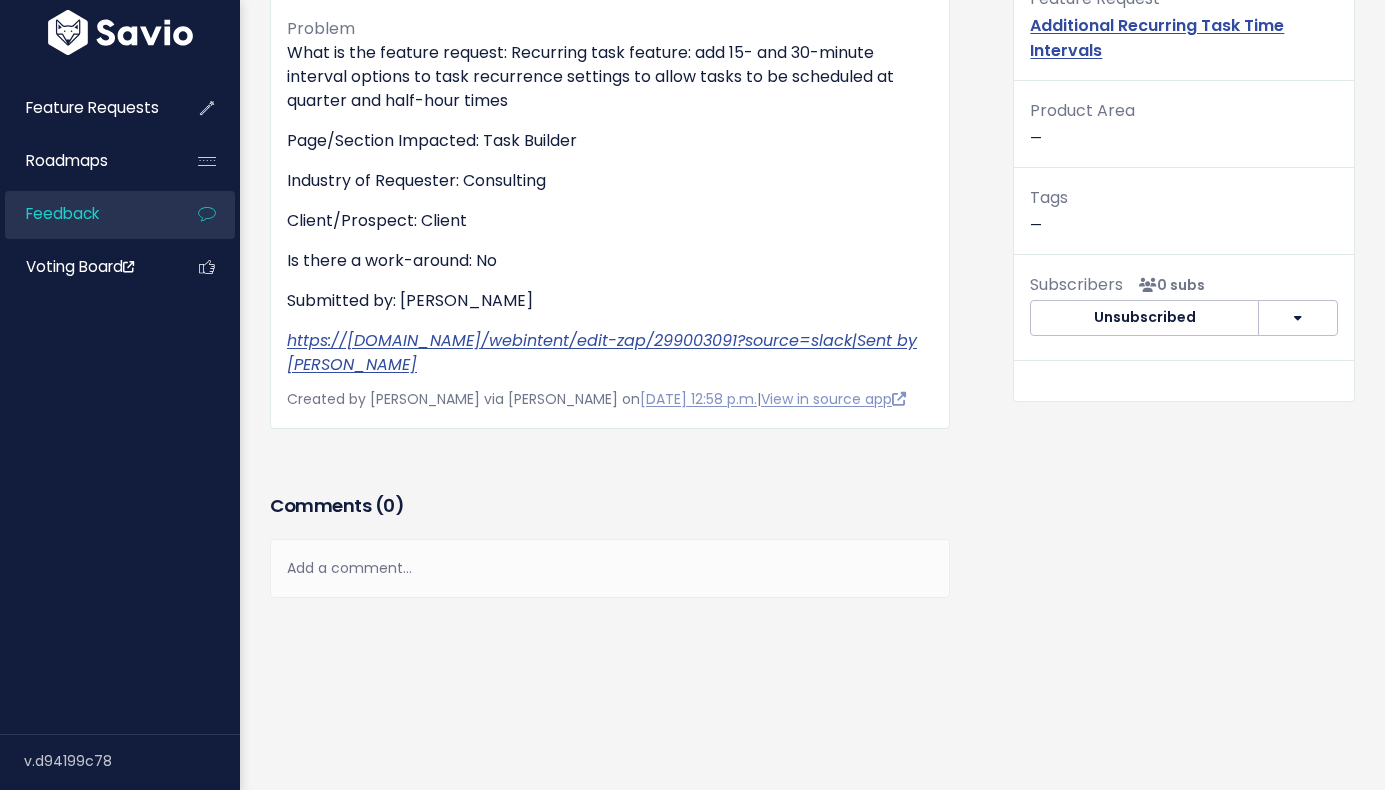 click on "Add a comment..." at bounding box center [610, 568] 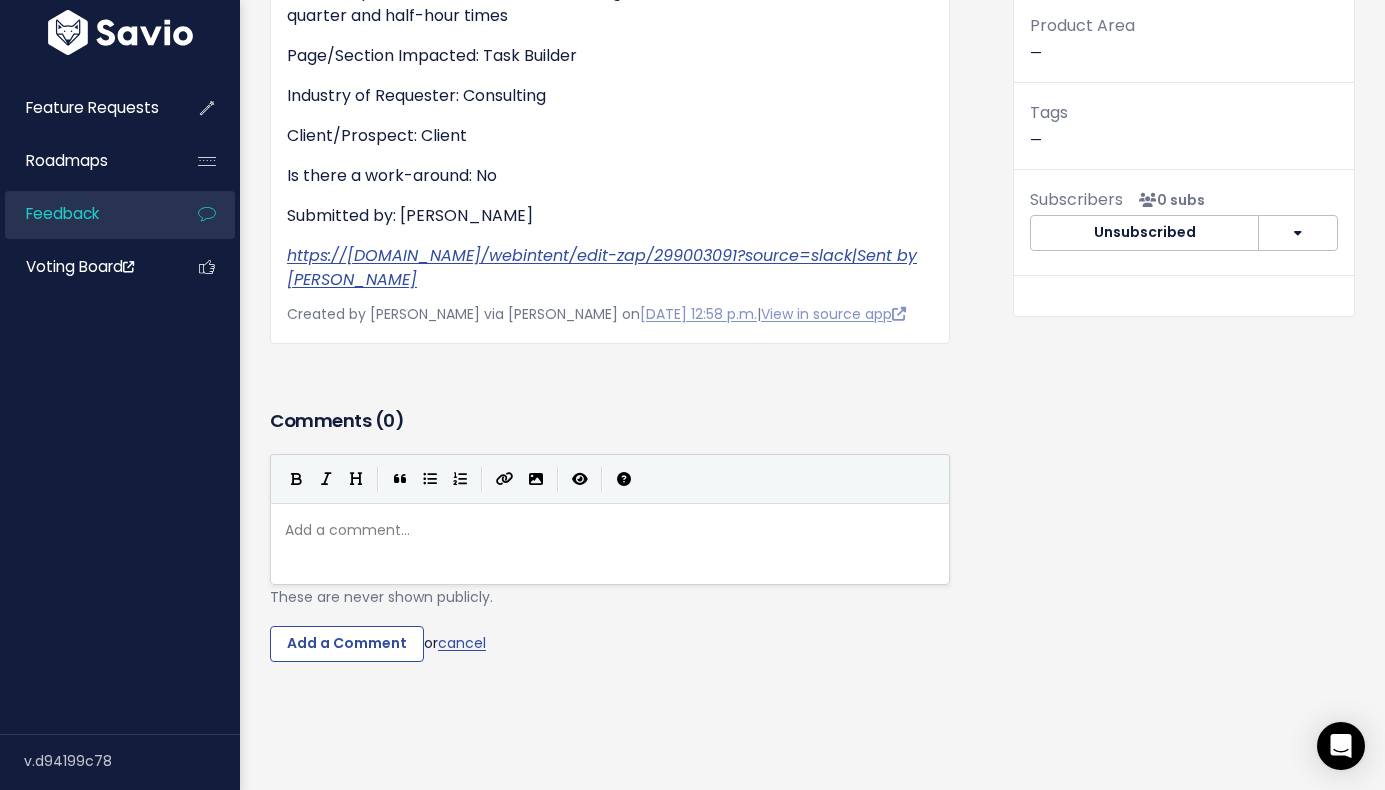 scroll, scrollTop: 347, scrollLeft: 0, axis: vertical 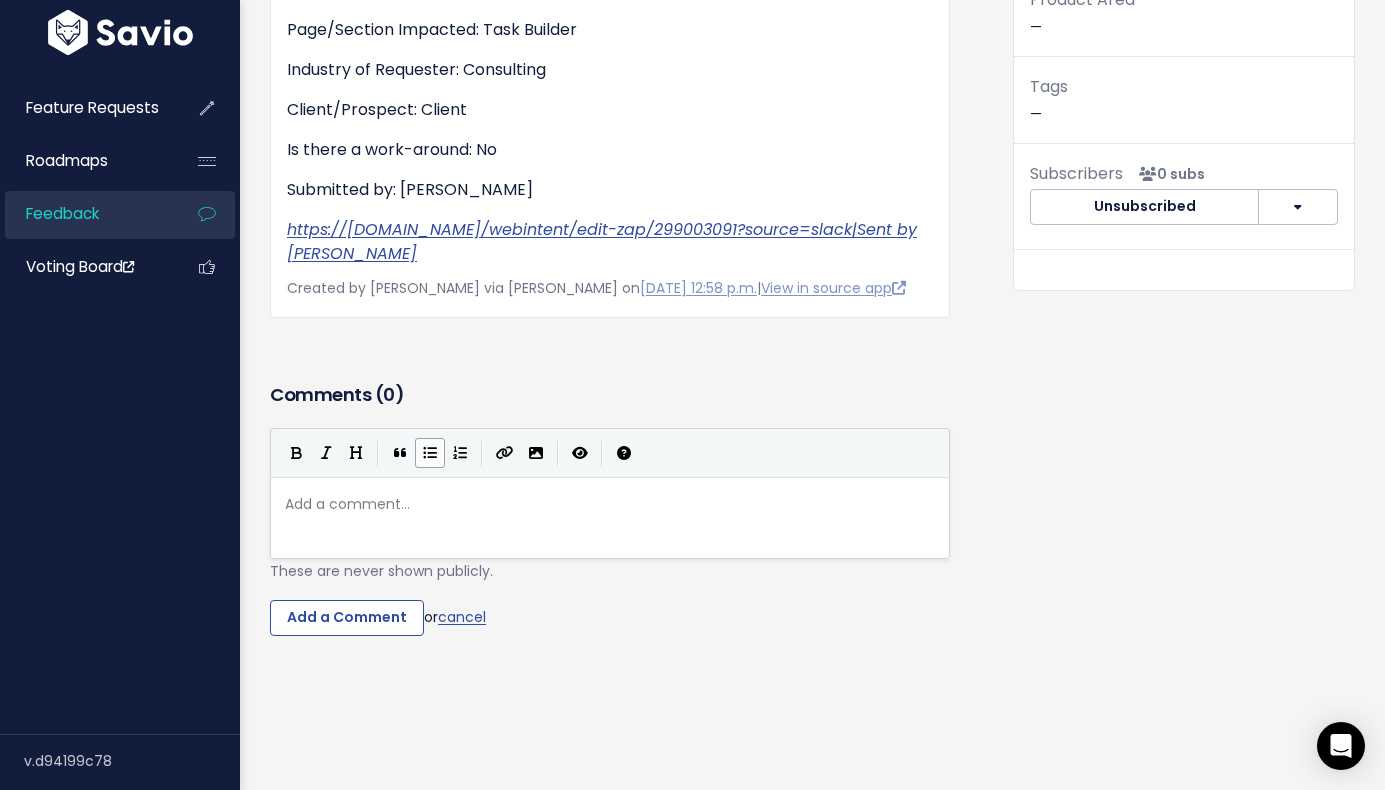 click at bounding box center [430, 453] 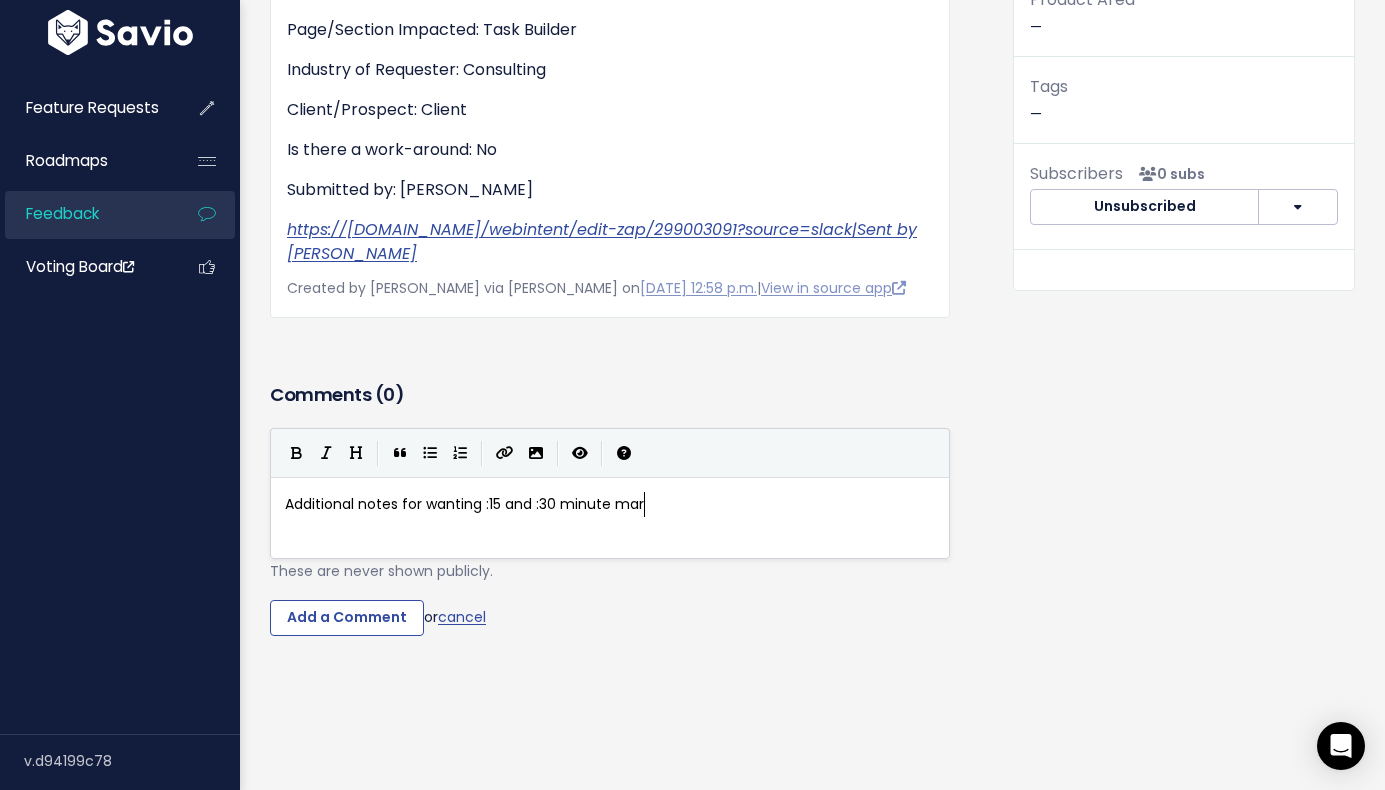 scroll, scrollTop: 7, scrollLeft: 368, axis: both 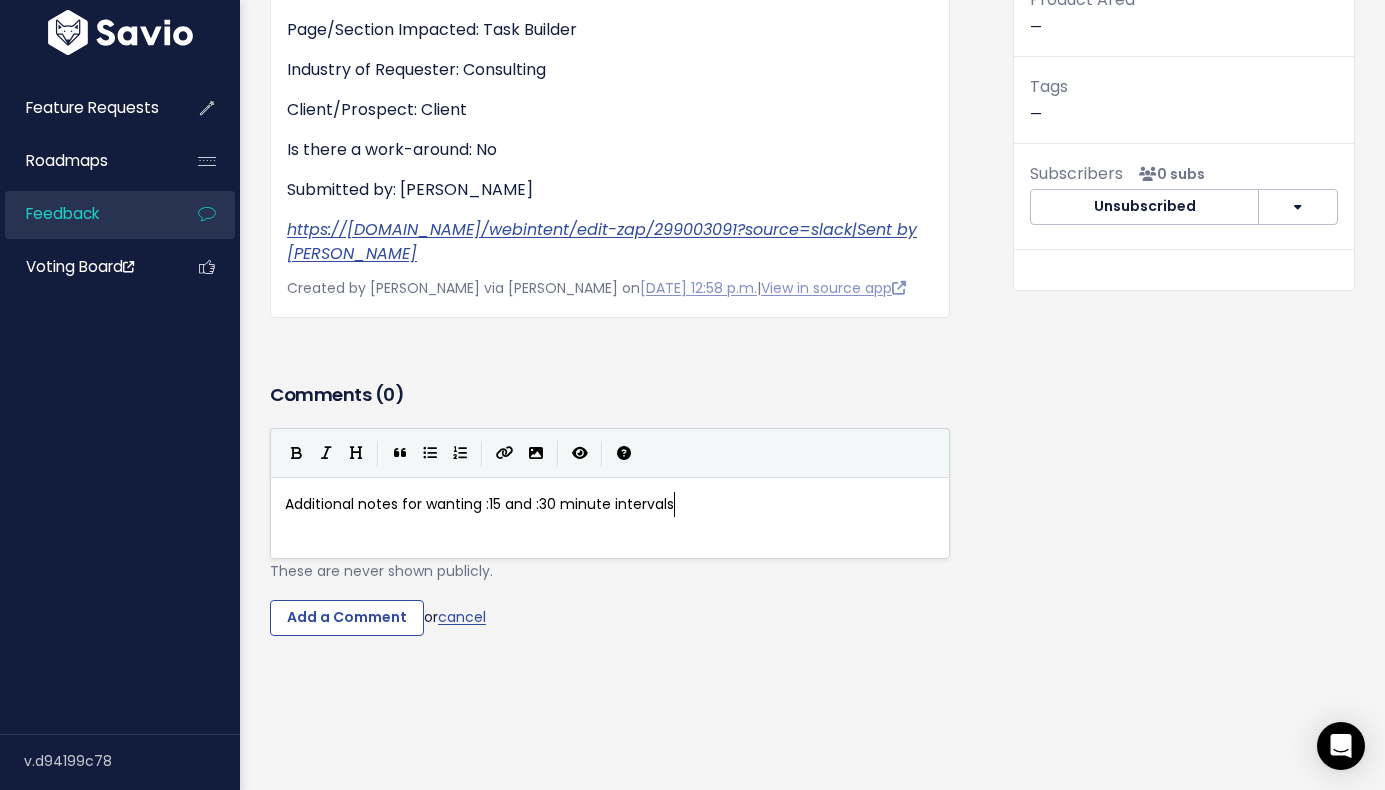 type on "e intervals:" 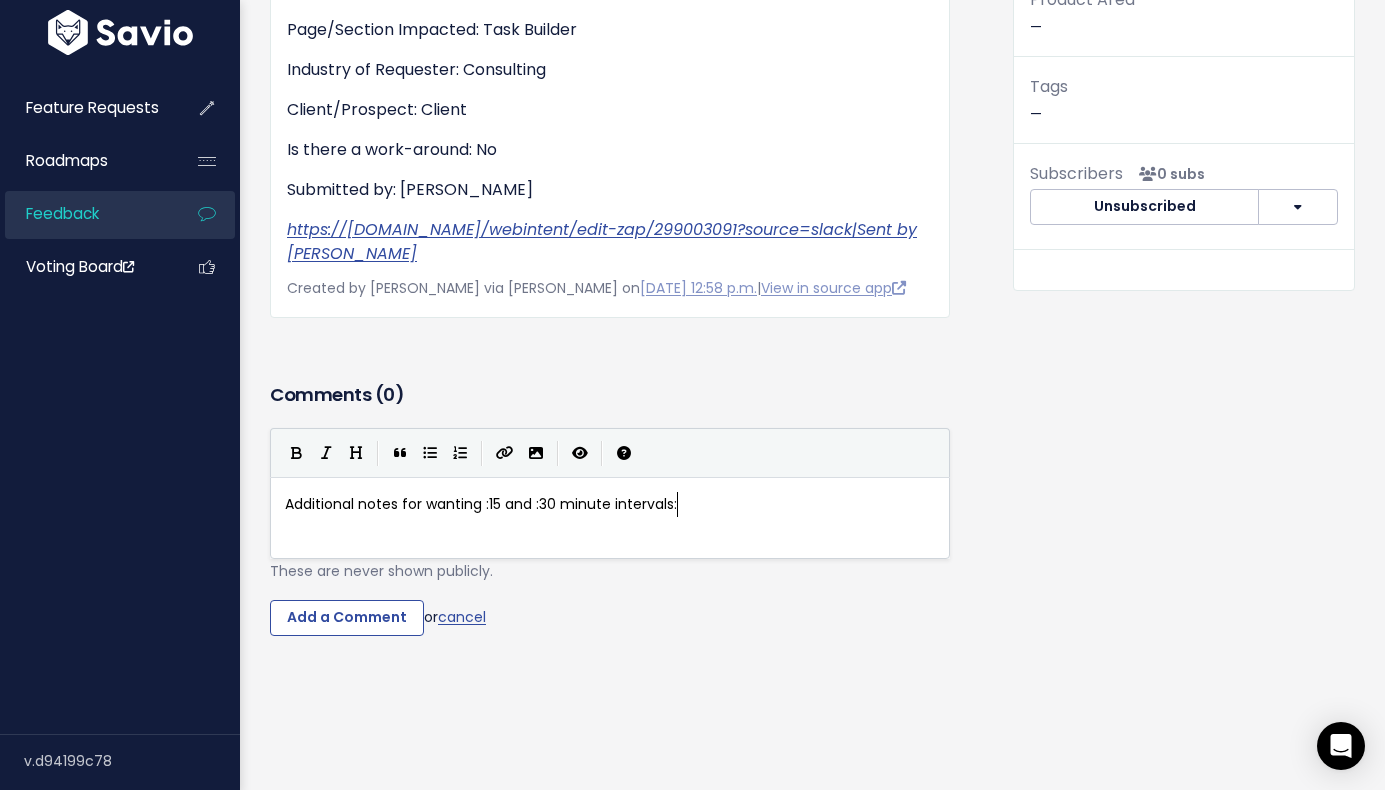 scroll, scrollTop: 7, scrollLeft: 1, axis: both 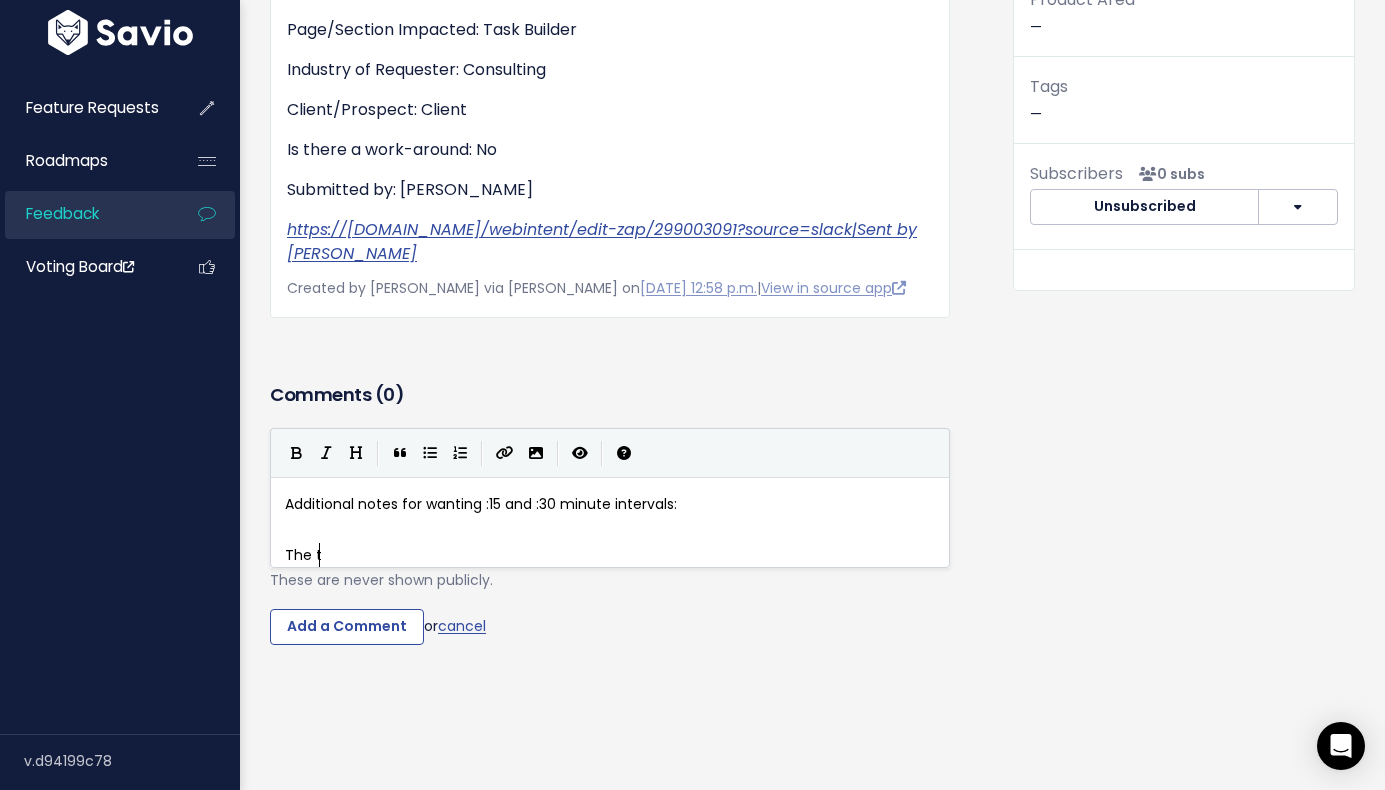 type on "The team" 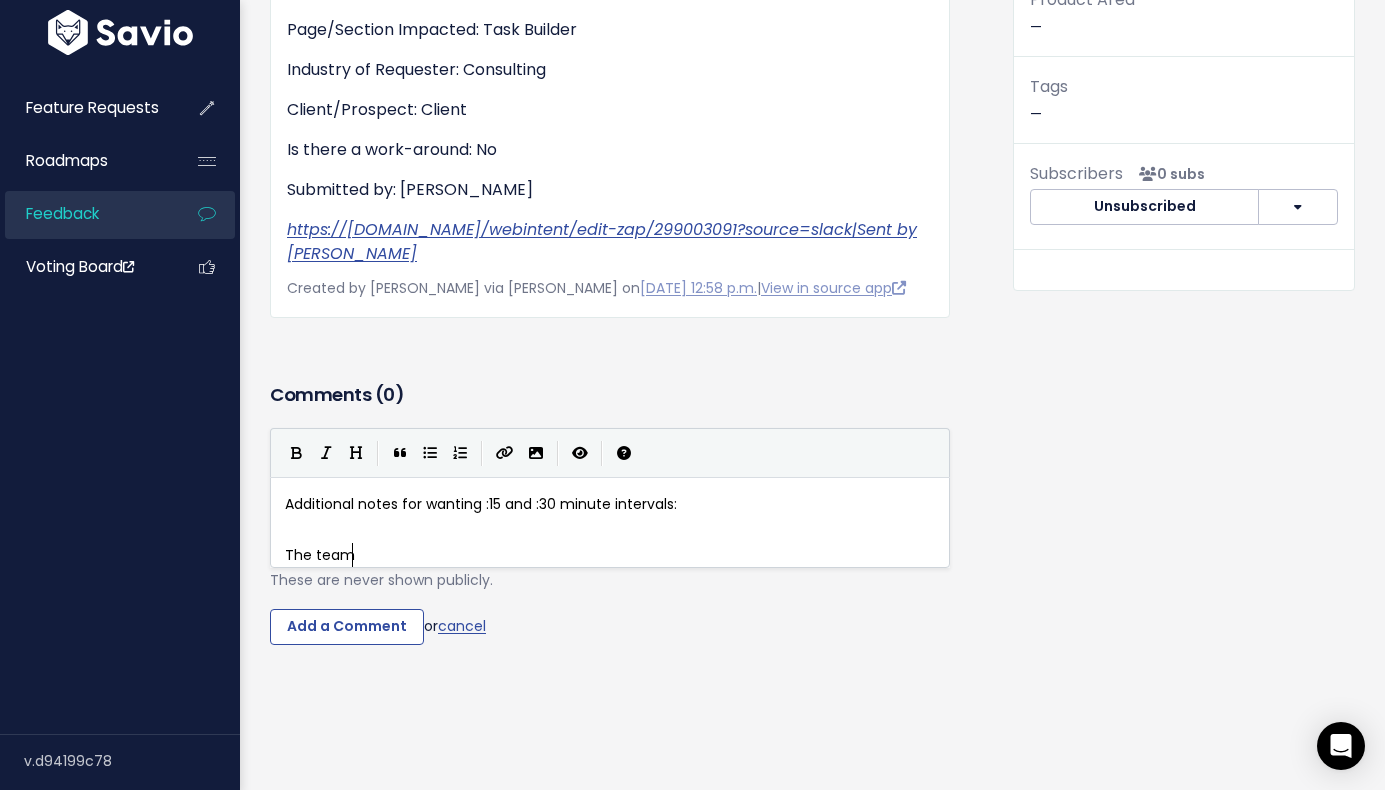 scroll, scrollTop: 7, scrollLeft: 65, axis: both 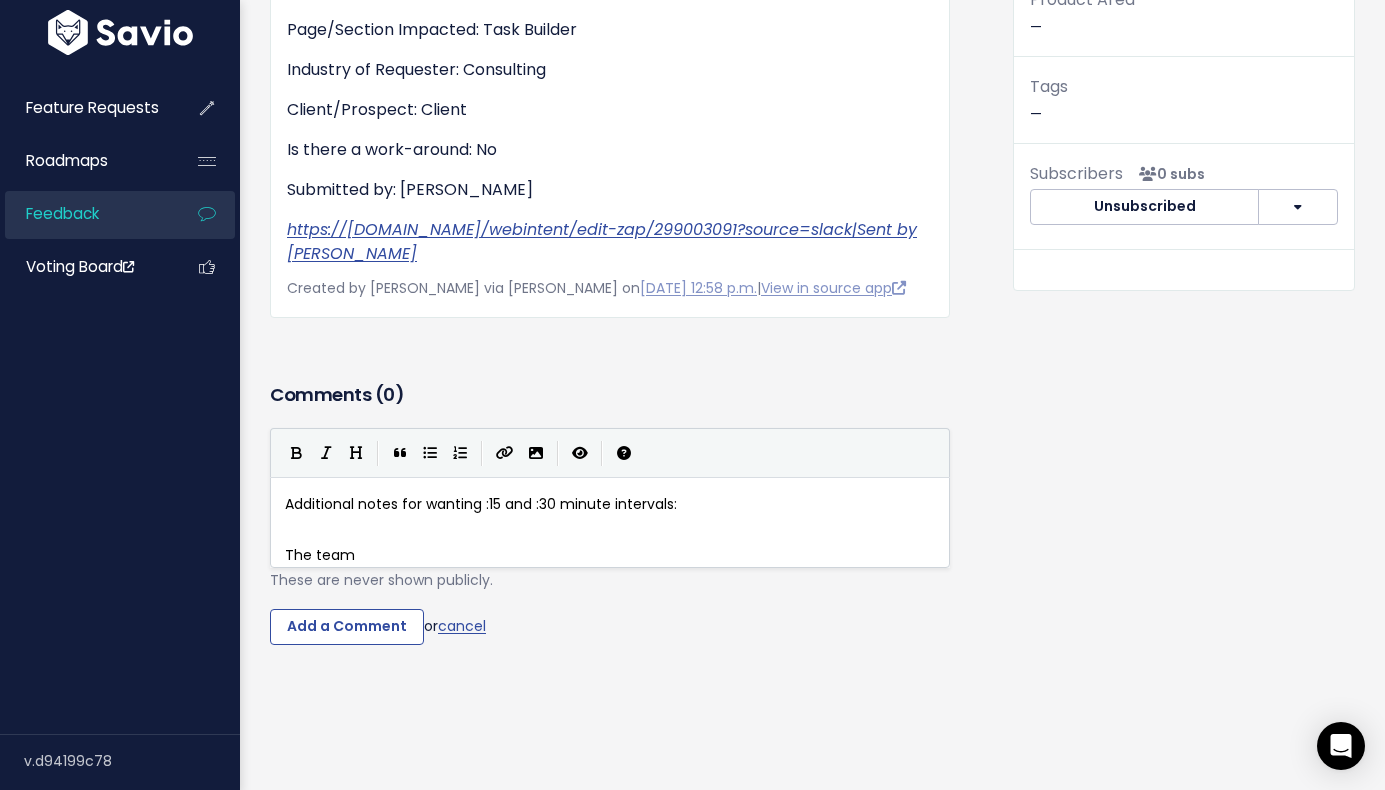 type on "'" 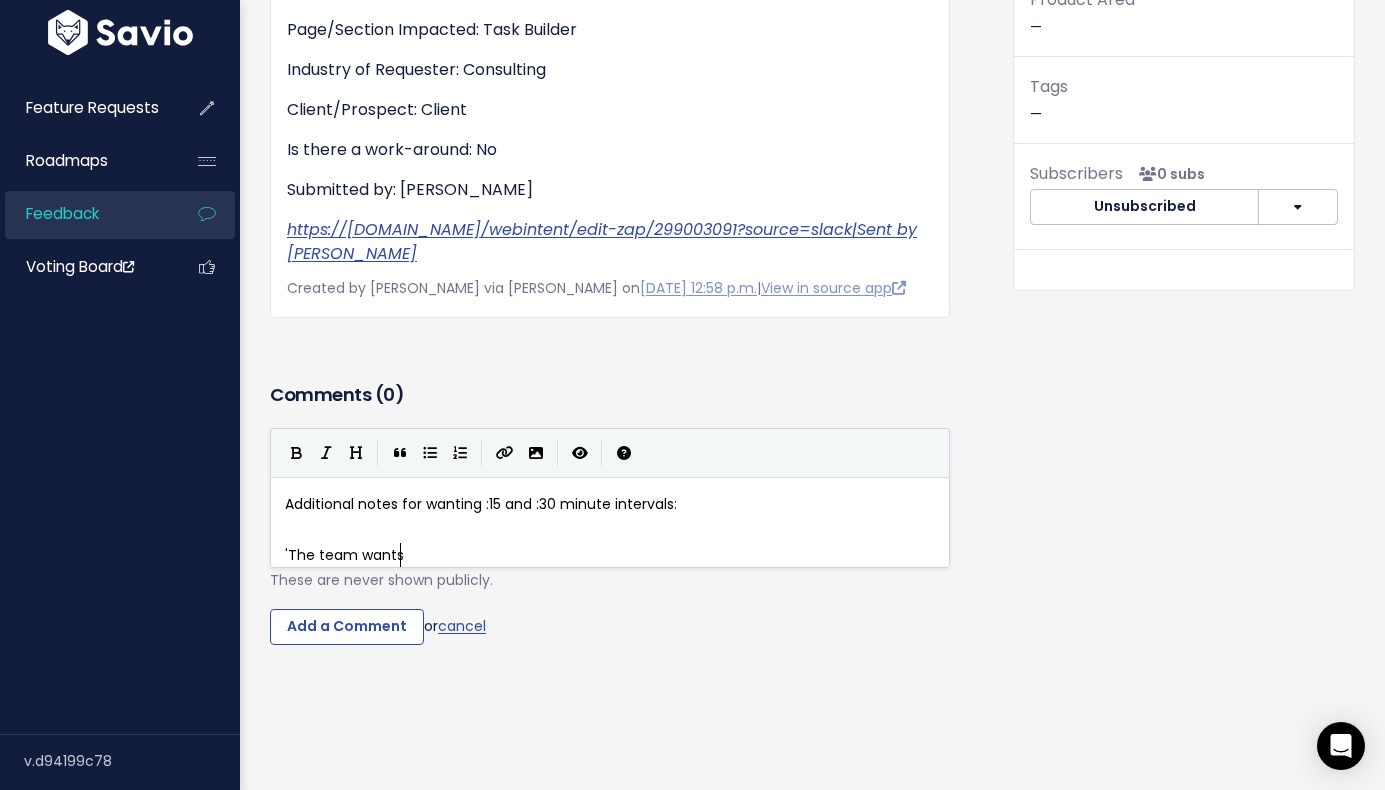 scroll, scrollTop: 7, scrollLeft: 49, axis: both 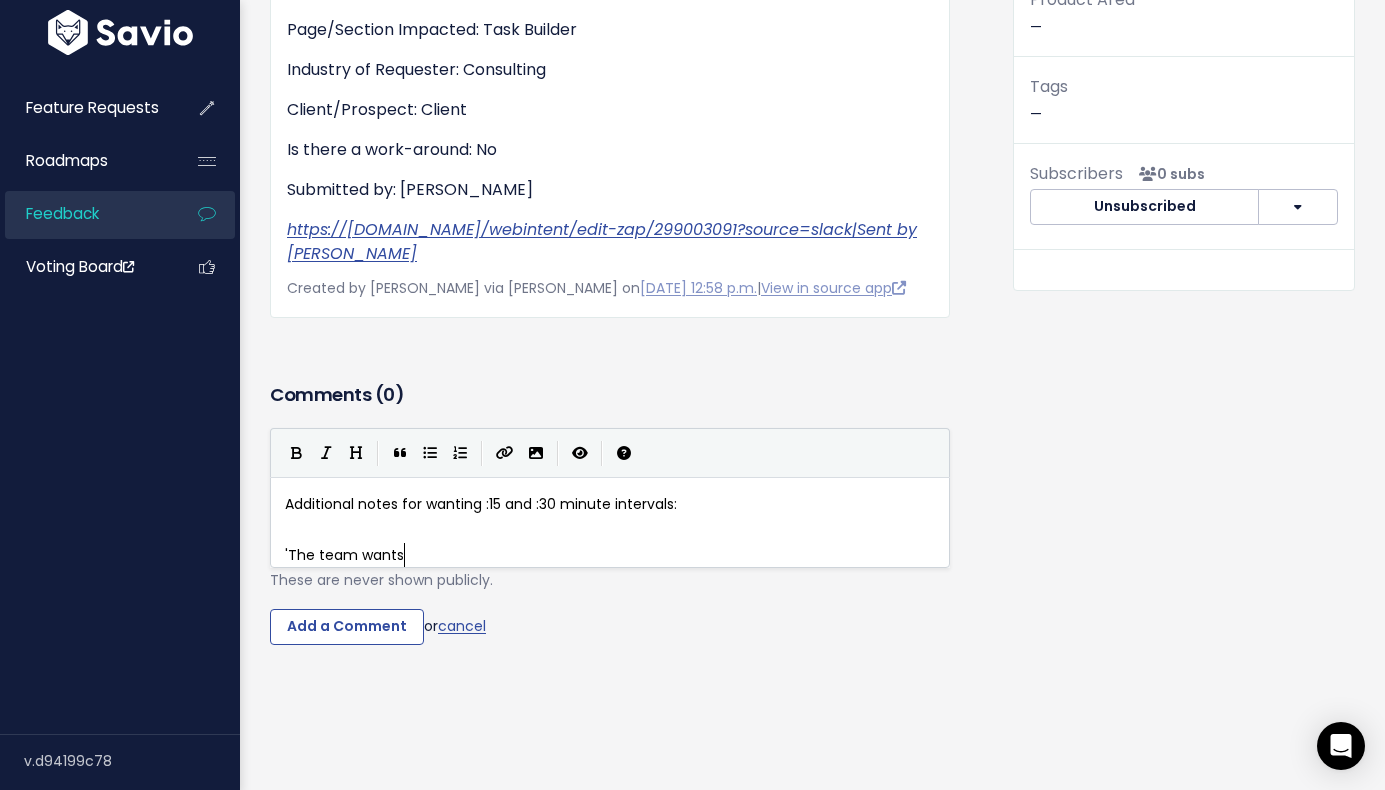 type on "wants" 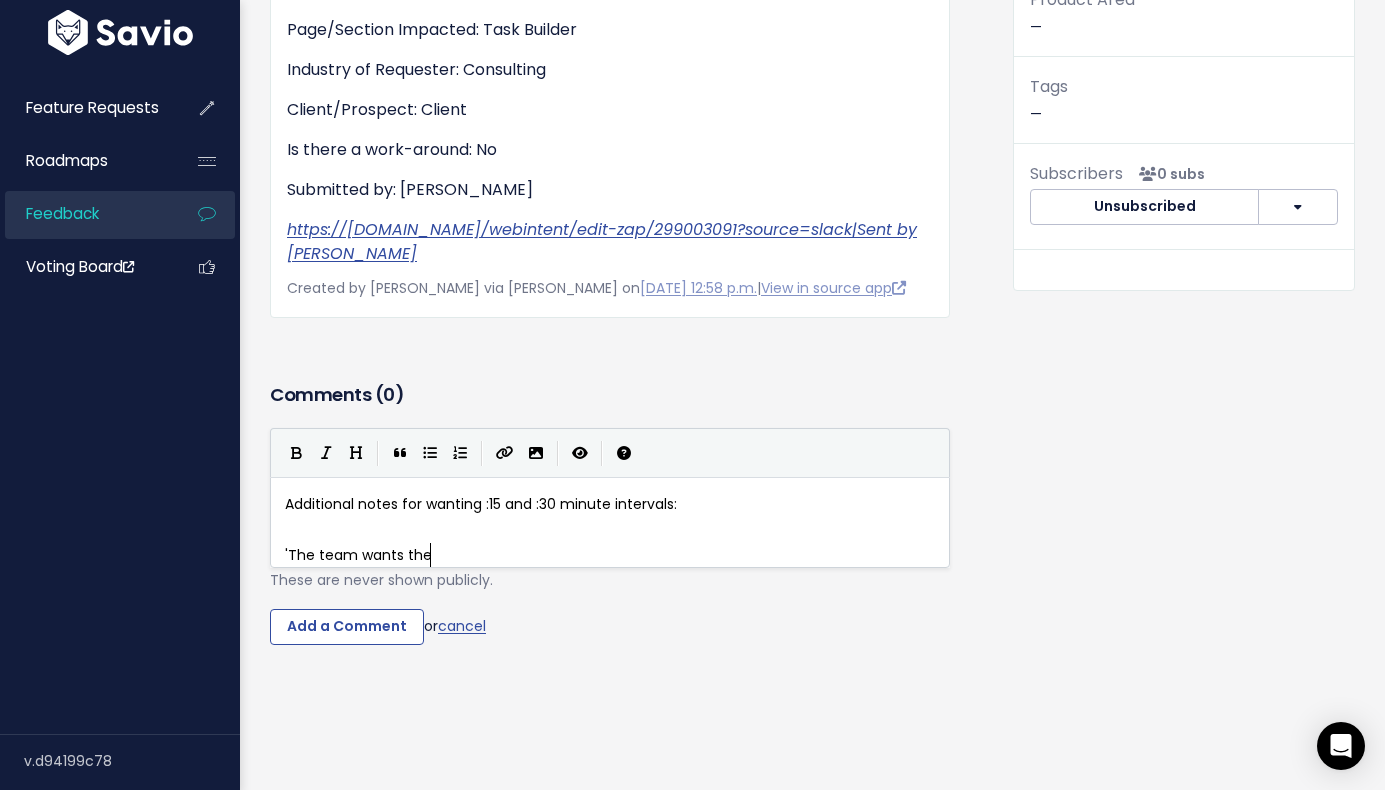 type on "the r" 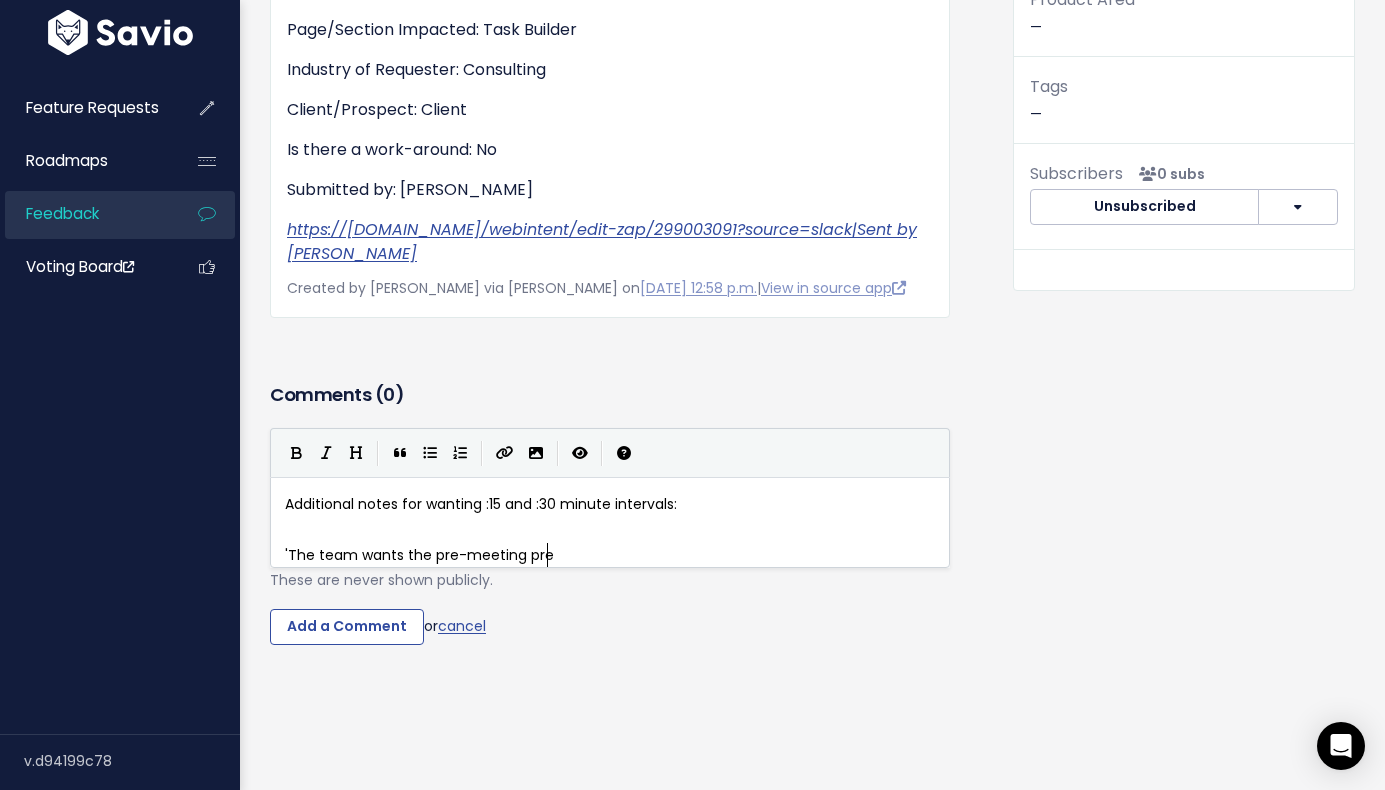 scroll, scrollTop: 7, scrollLeft: 129, axis: both 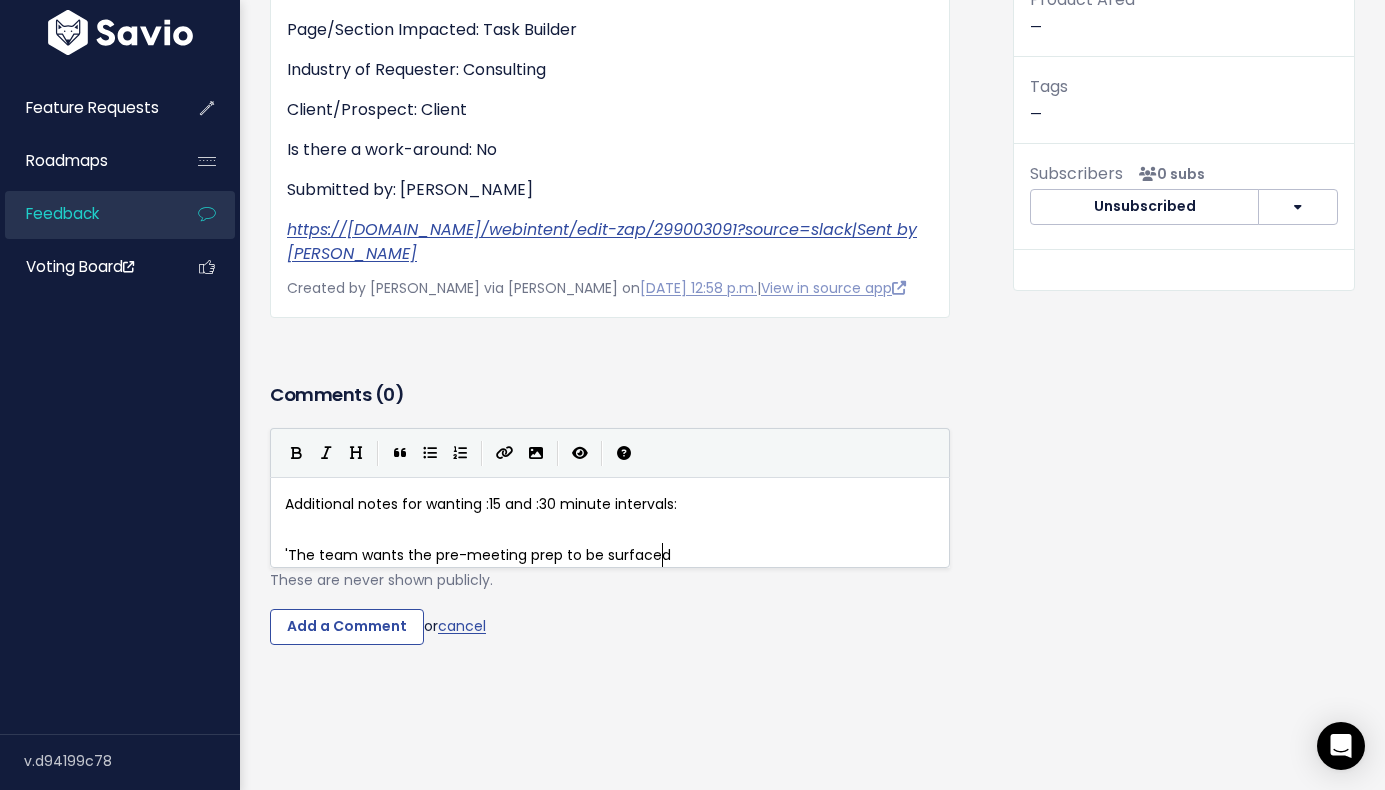 type on "pre-meeting prep to be surfaced" 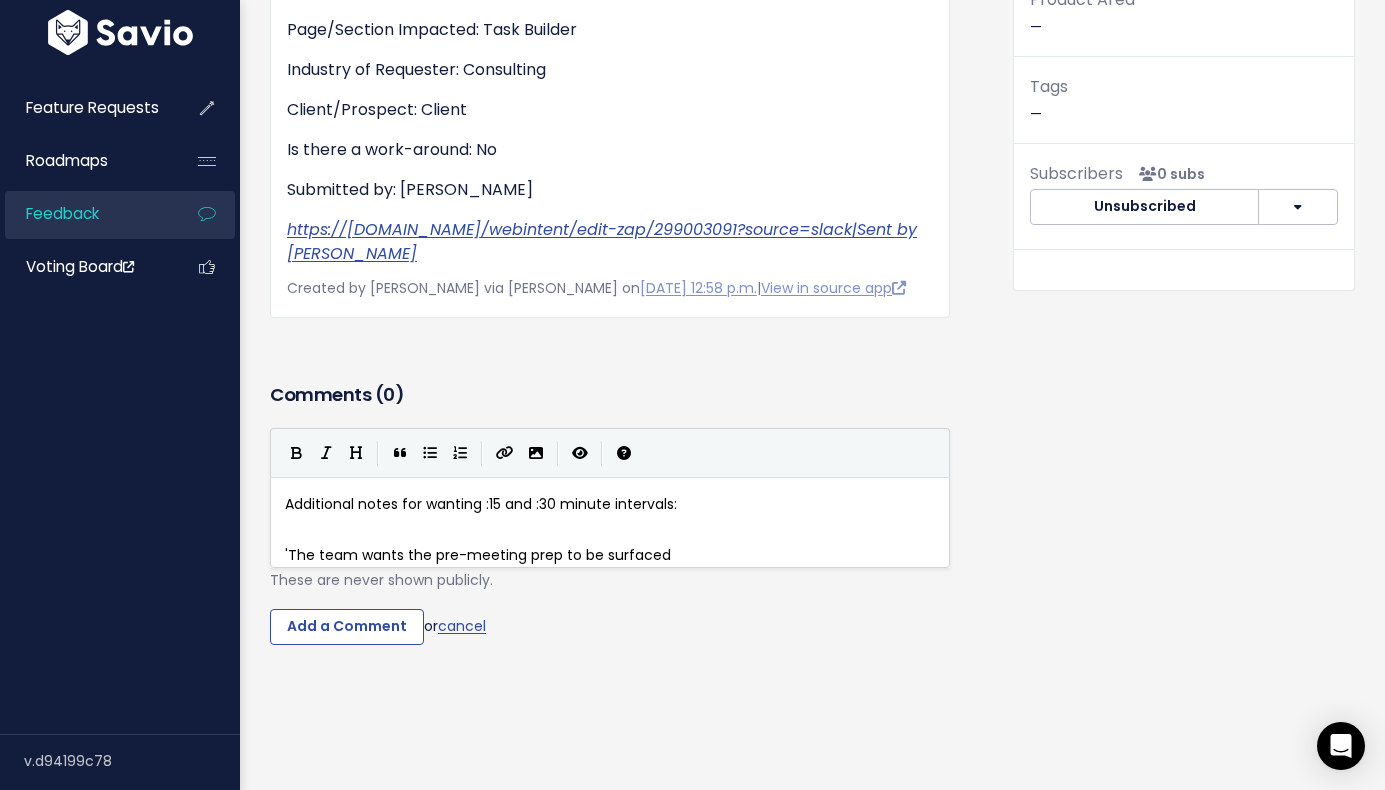 click on "'The team wants the pre-meeting prep to be surfaced" at bounding box center (478, 555) 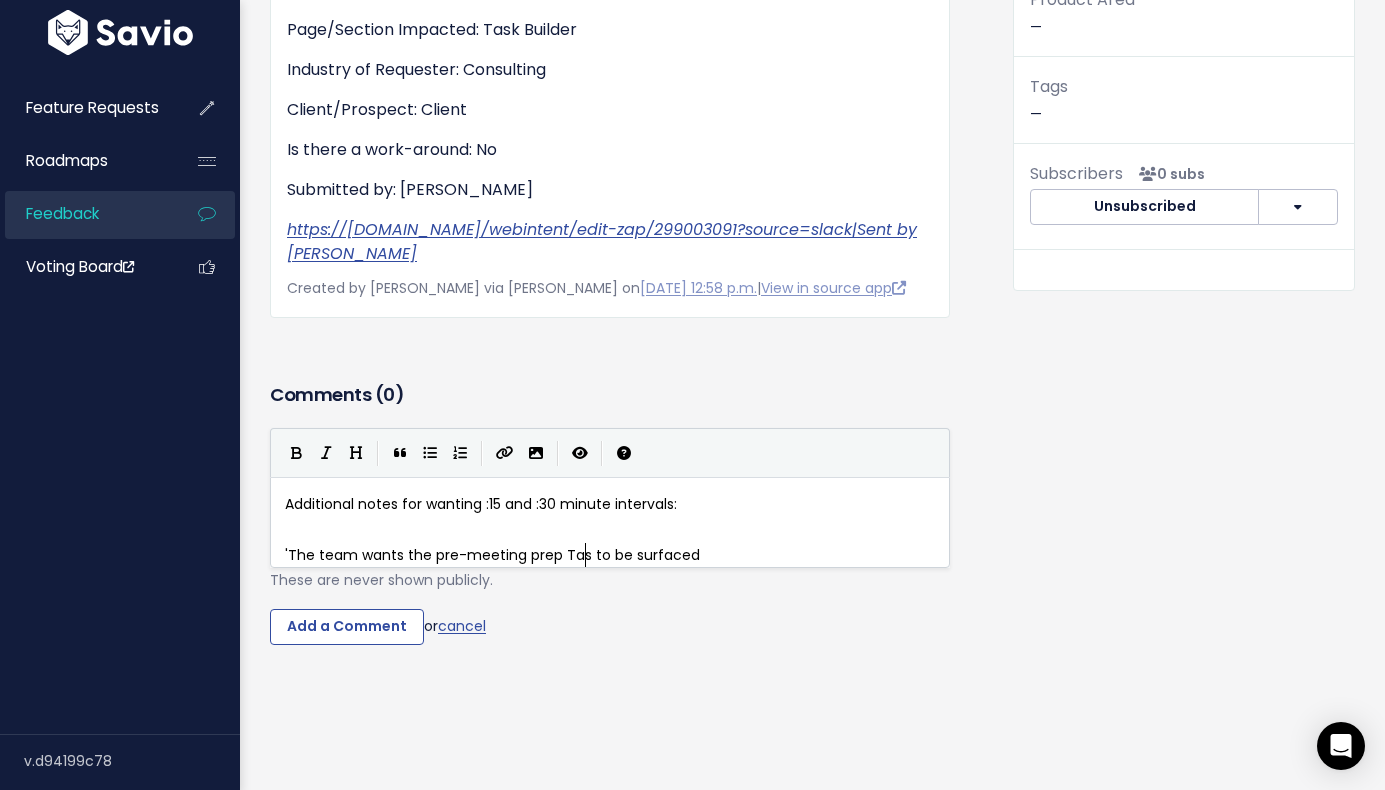 type on "Task" 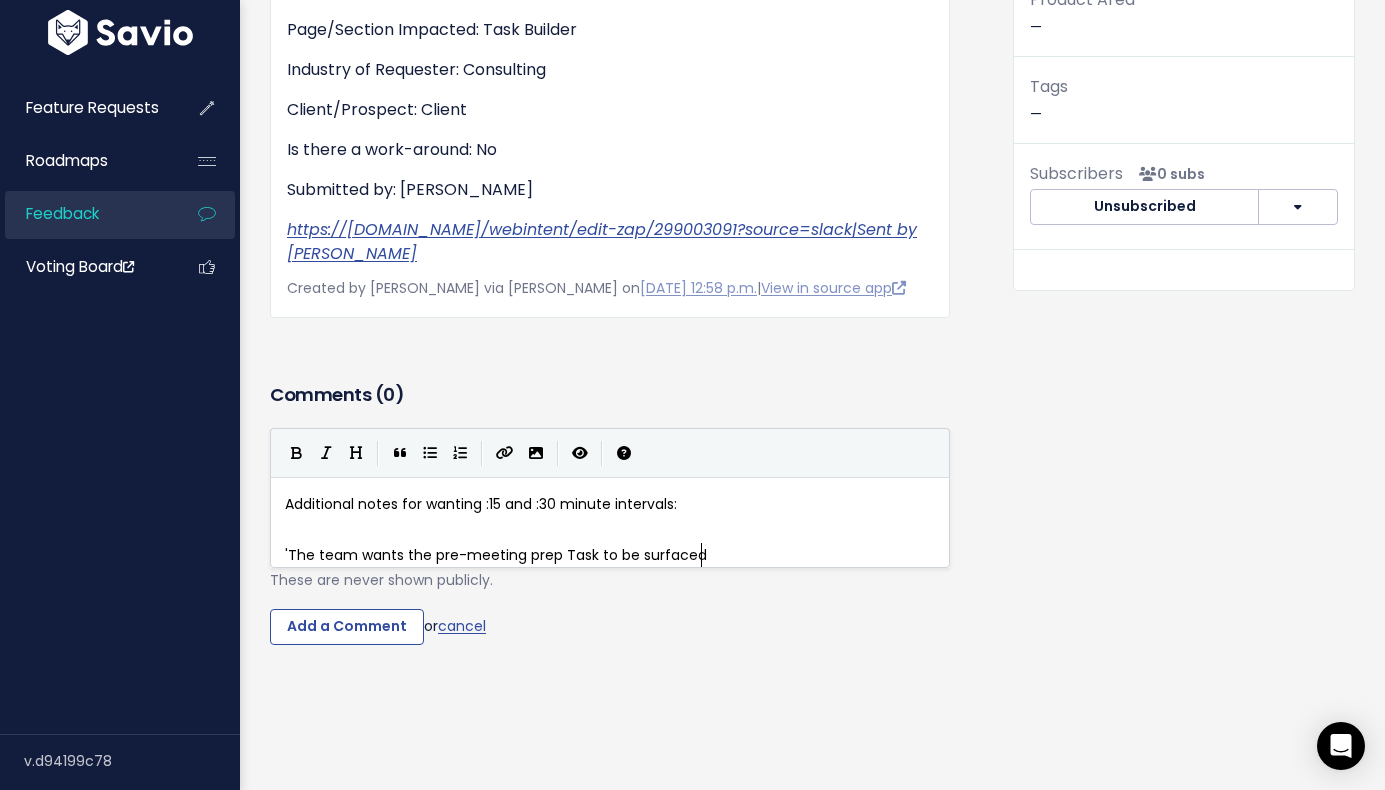 click on "'The team wants the pre-meeting prep Task to be surfaced" at bounding box center [617, 555] 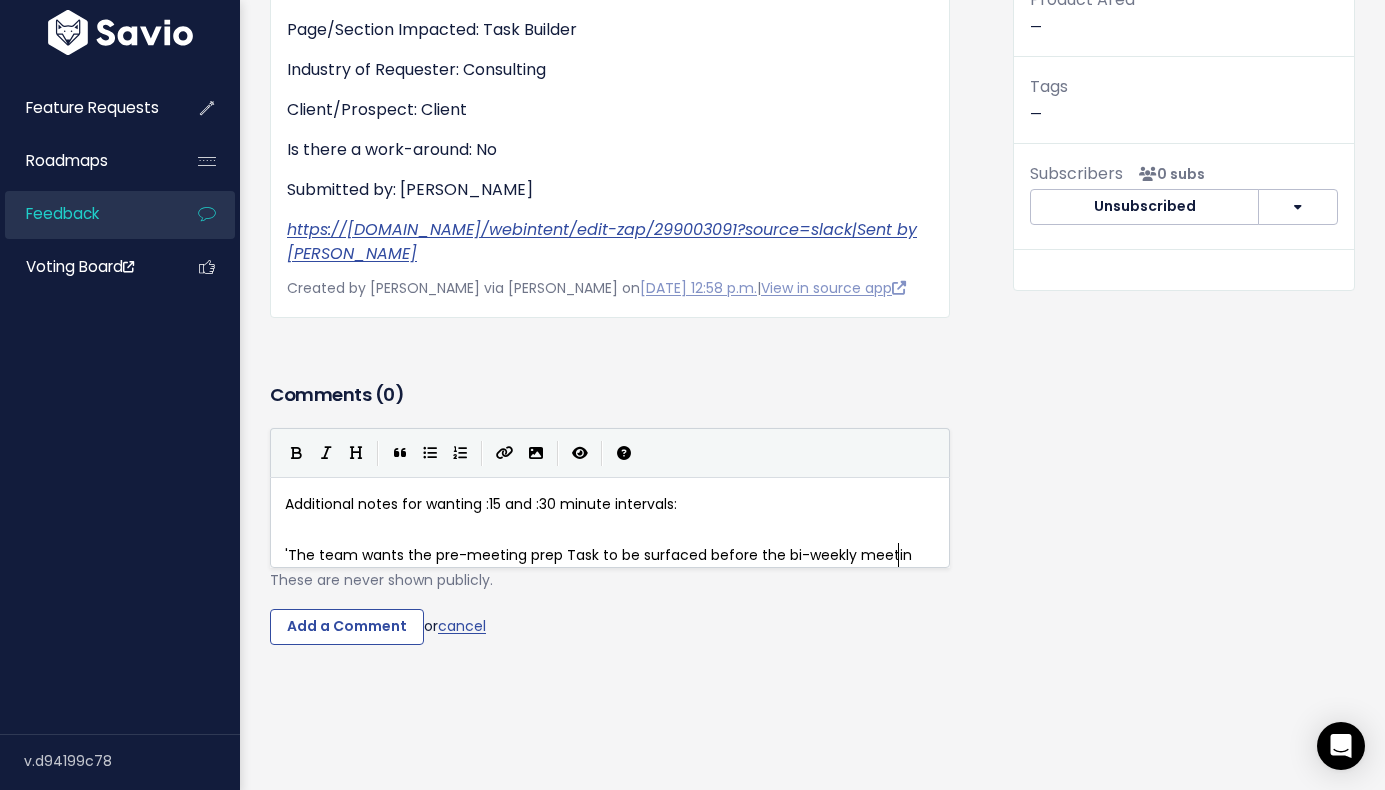 type on "before the bi-weekly meeting" 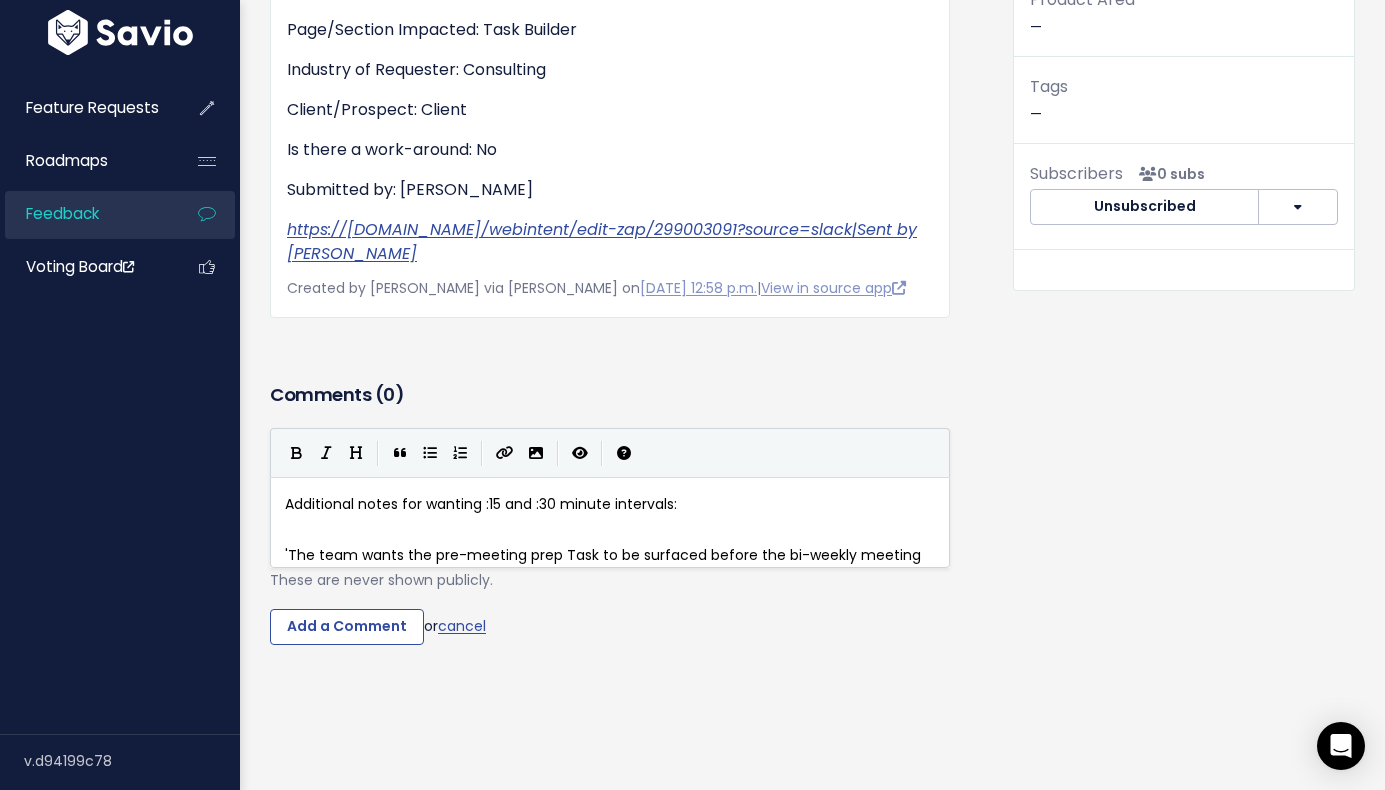 type on "'" 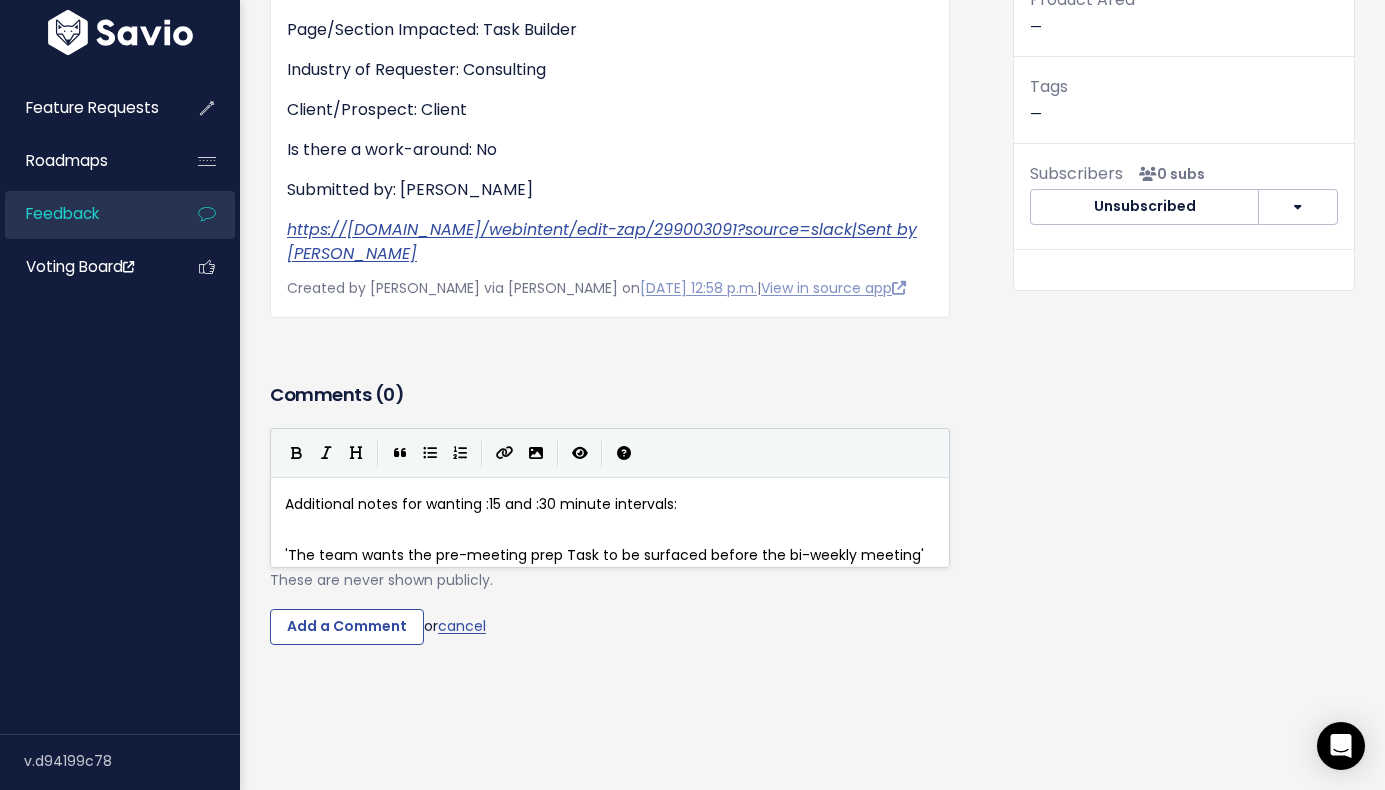 click on "'The team wants the pre-meeting prep Task to be surfaced before the bi-weekly meeting'" at bounding box center (604, 555) 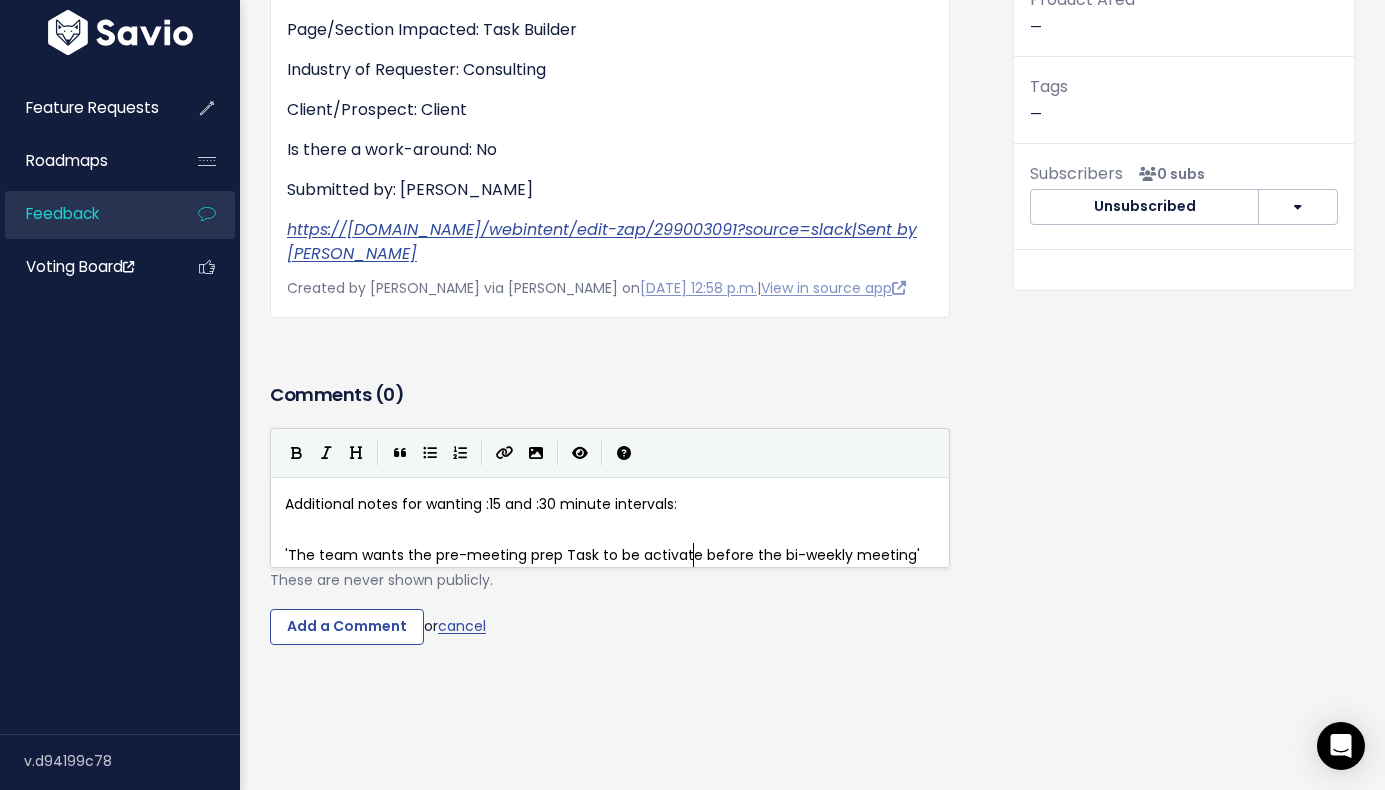 type on "activated" 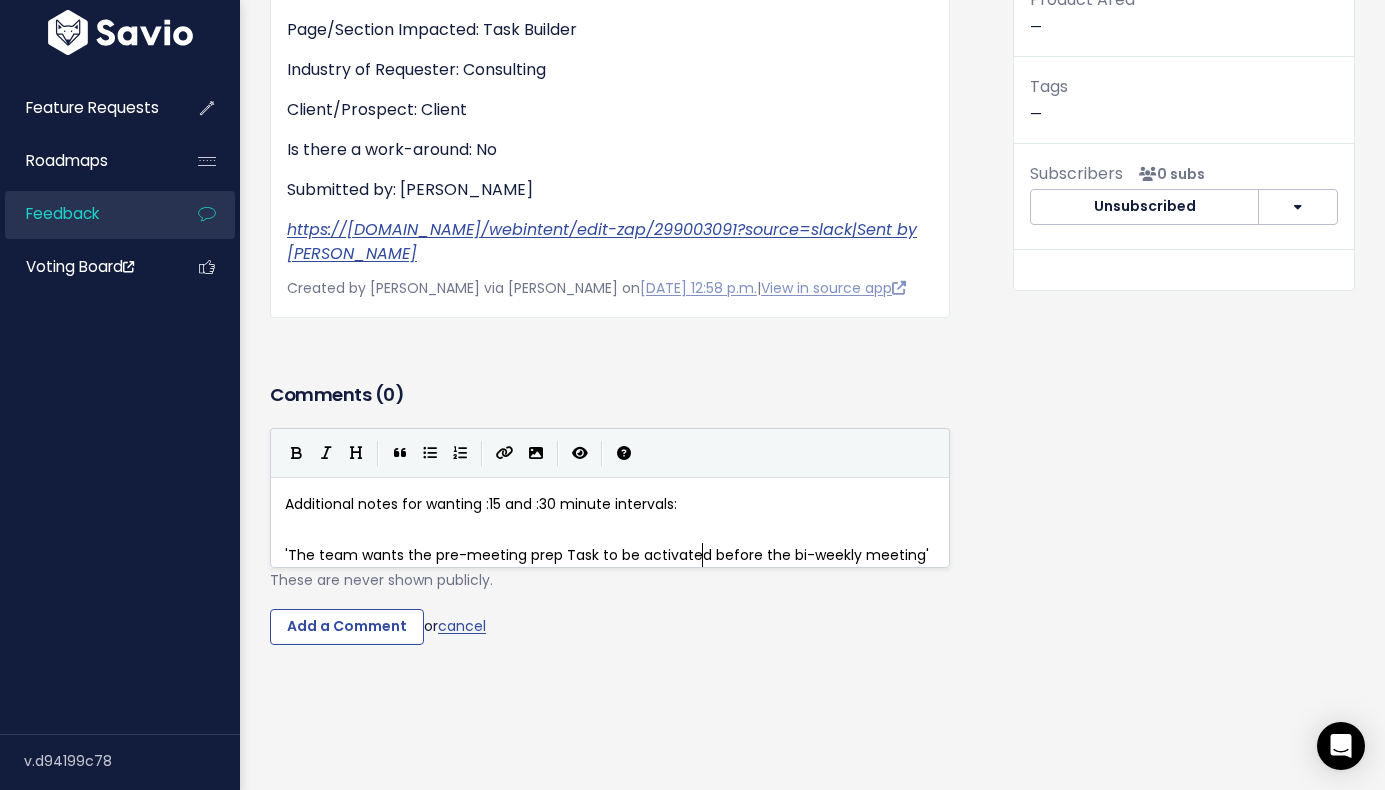 click on "'The team wants the pre-meeting prep Task to be activated before the bi-weekly meeting'" at bounding box center (607, 555) 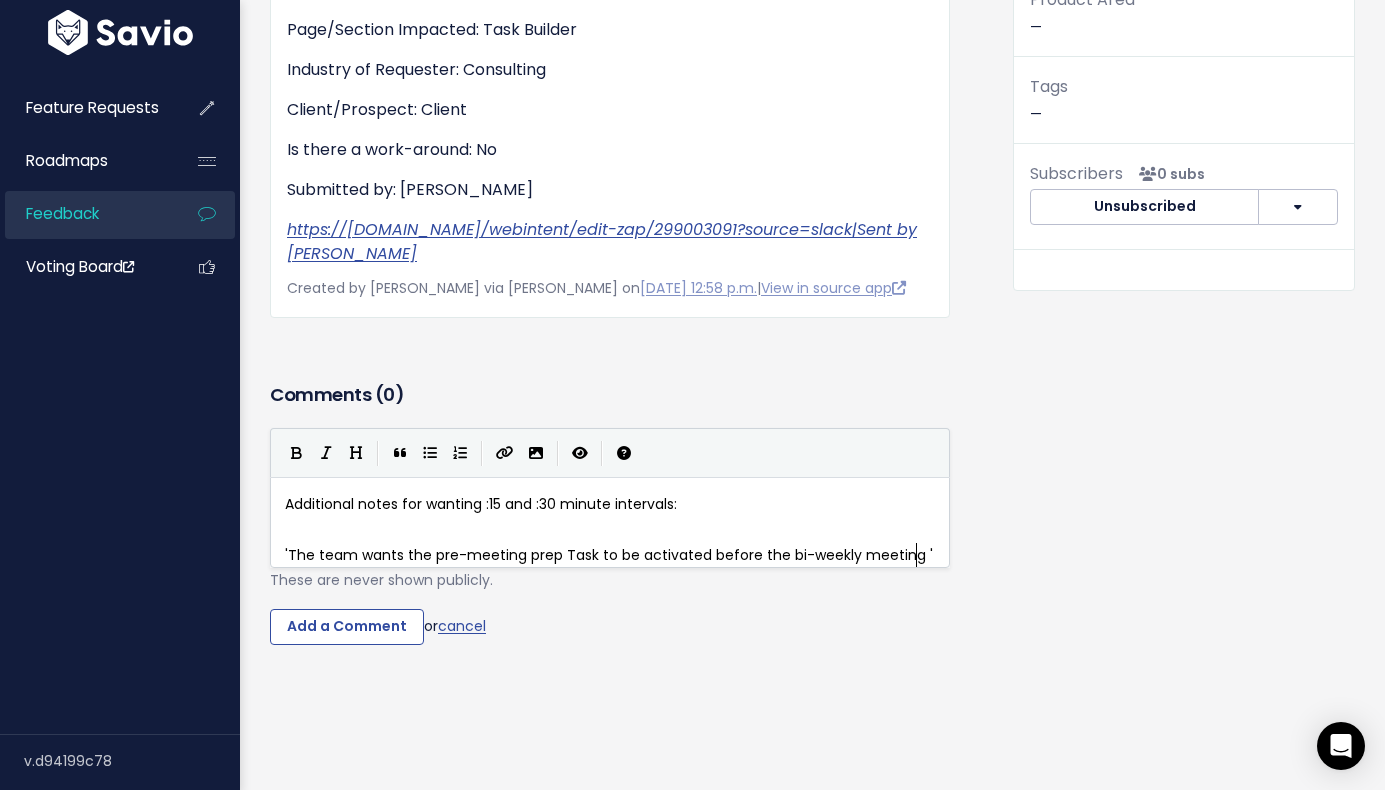 type on "a" 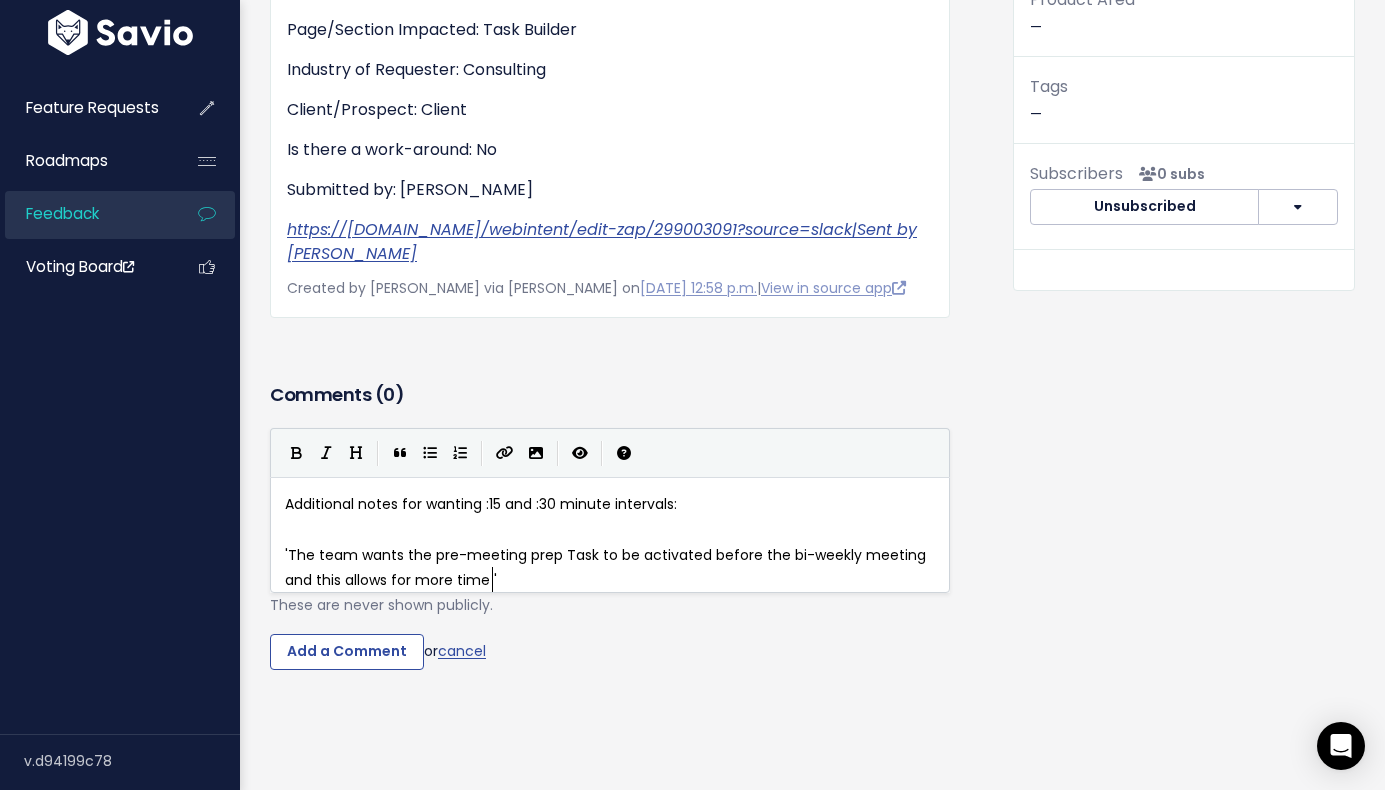 type on "and this allows for more time in" 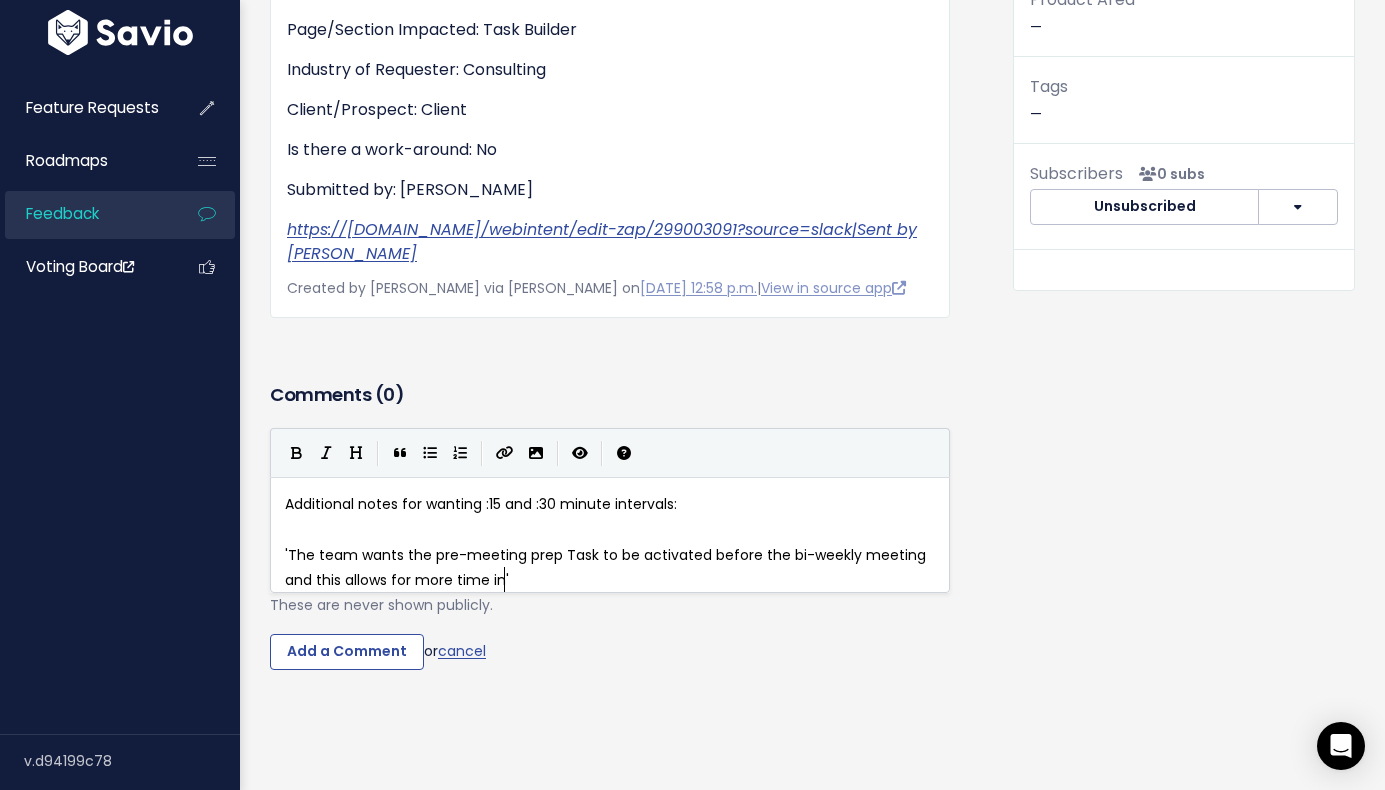 type 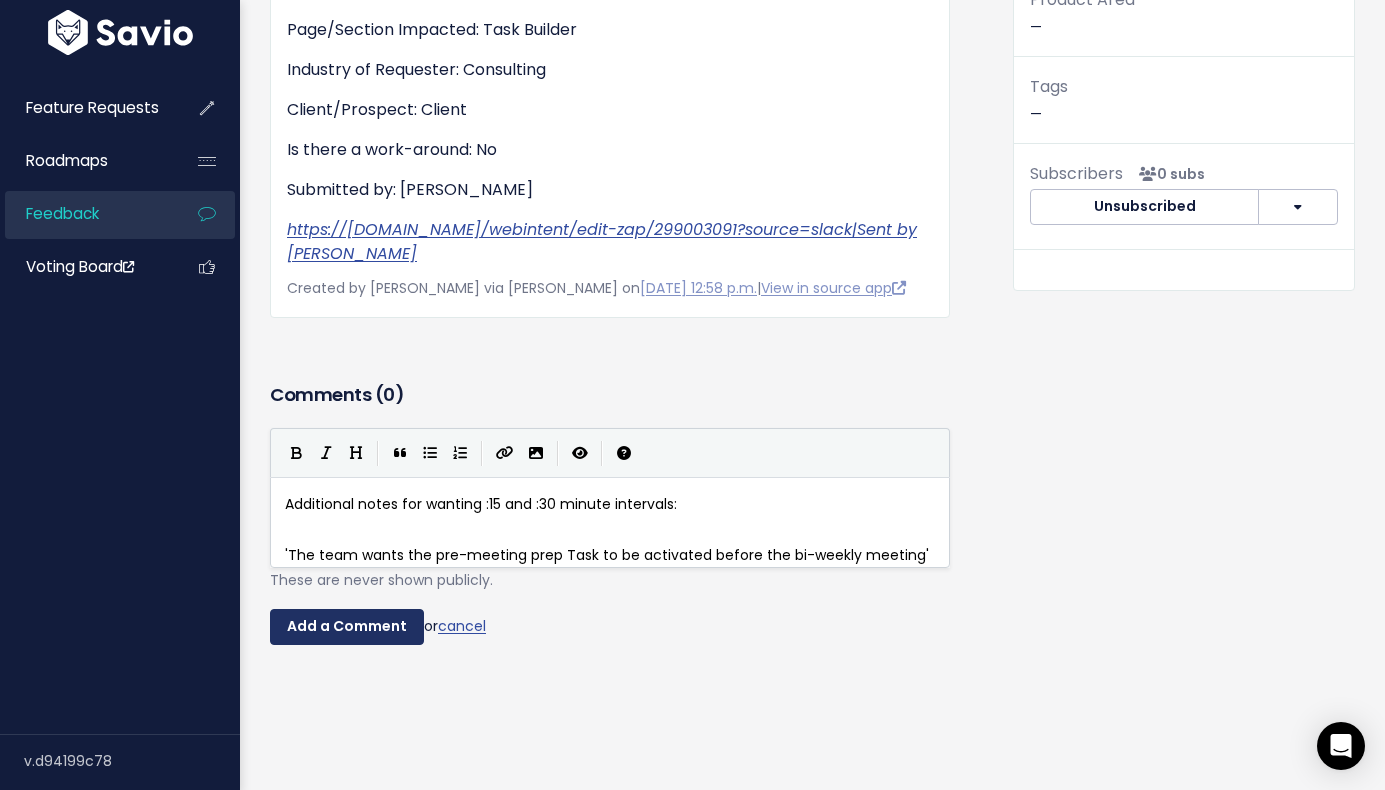 click on "Add a Comment" at bounding box center [347, 627] 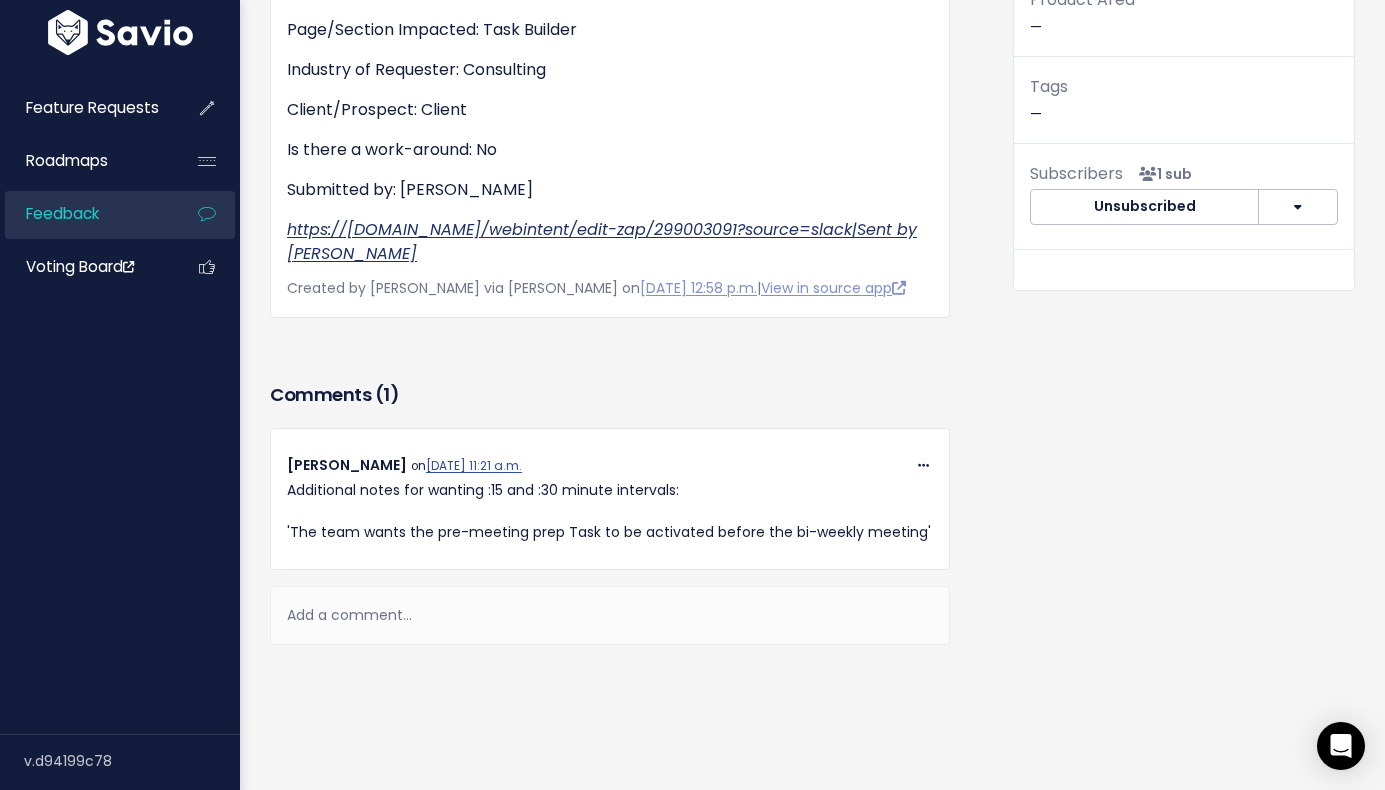 scroll, scrollTop: 0, scrollLeft: 0, axis: both 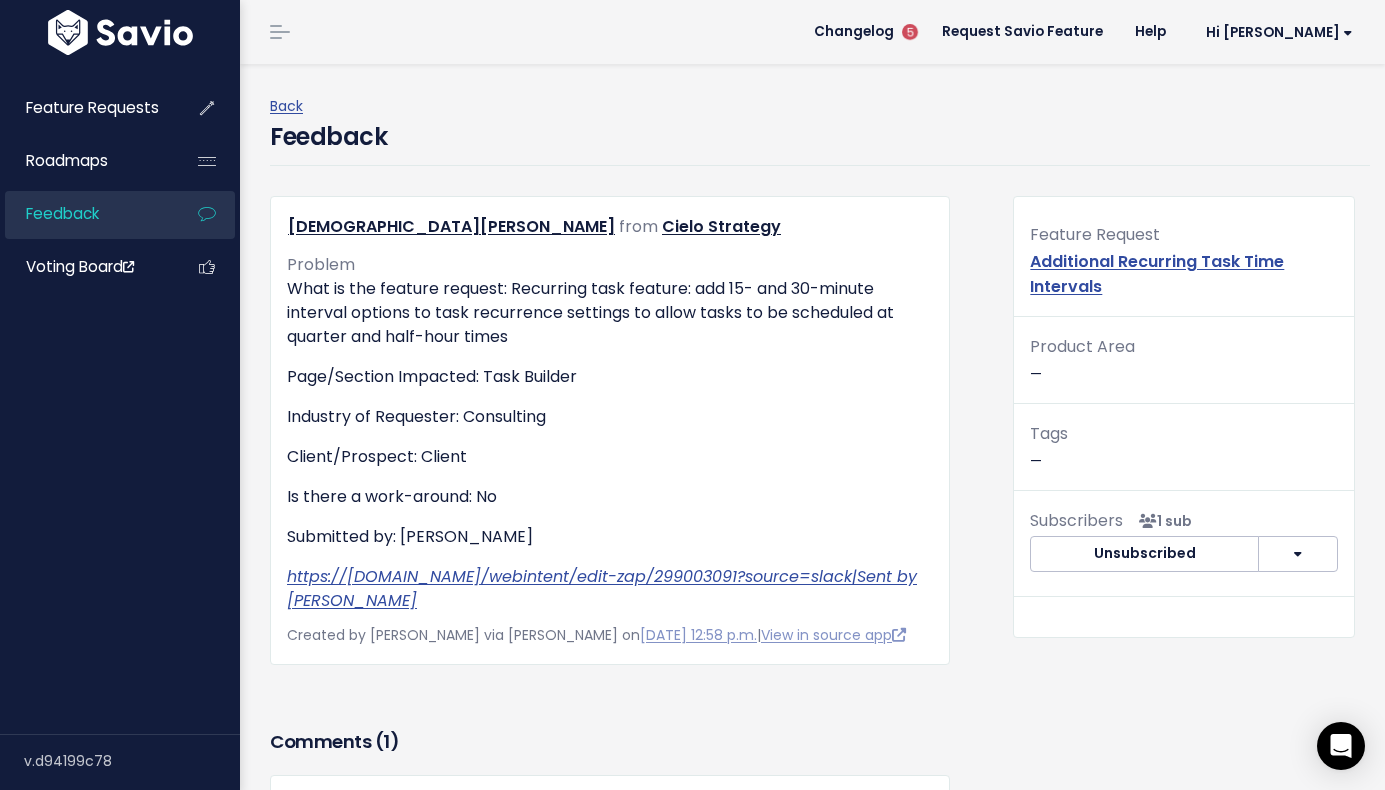click on "Feedback" at bounding box center (85, 214) 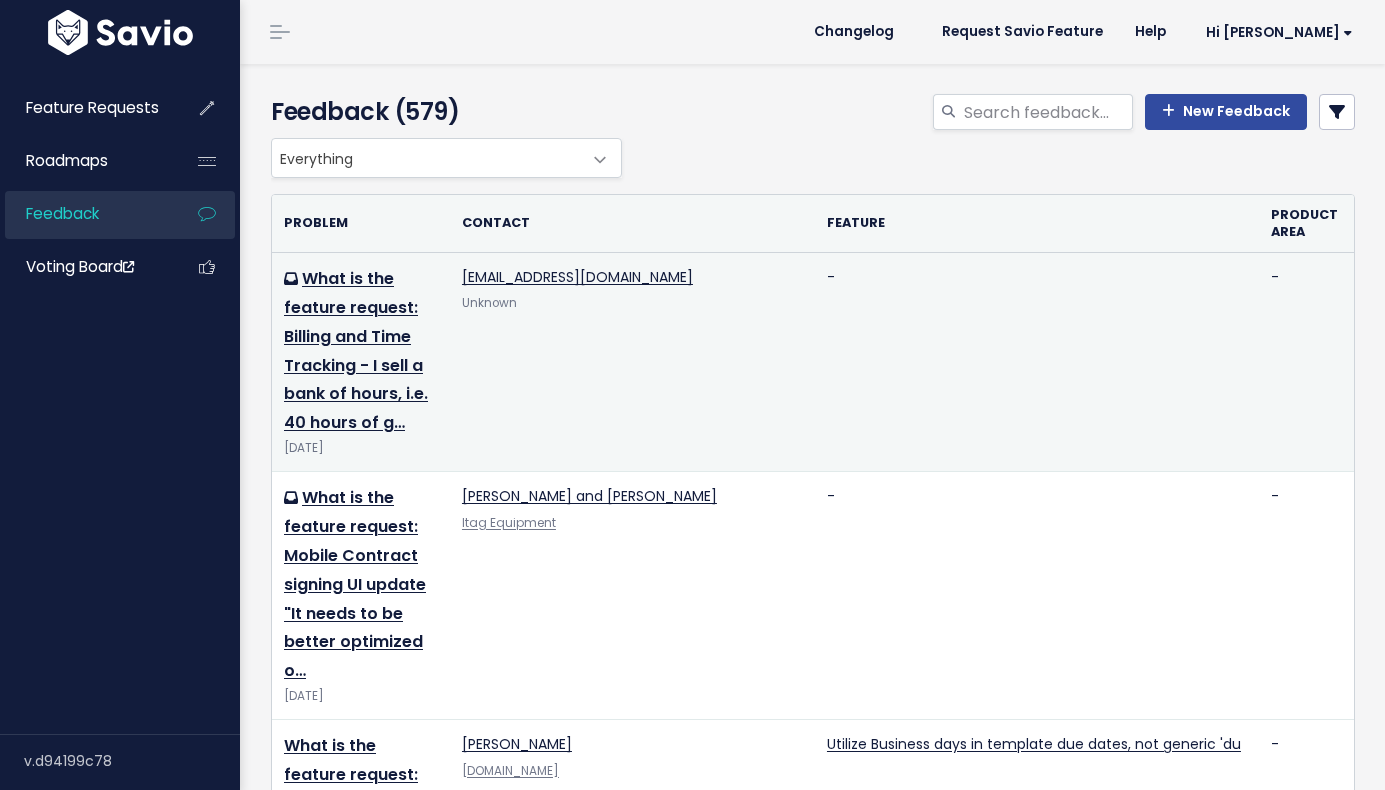 scroll, scrollTop: 0, scrollLeft: 0, axis: both 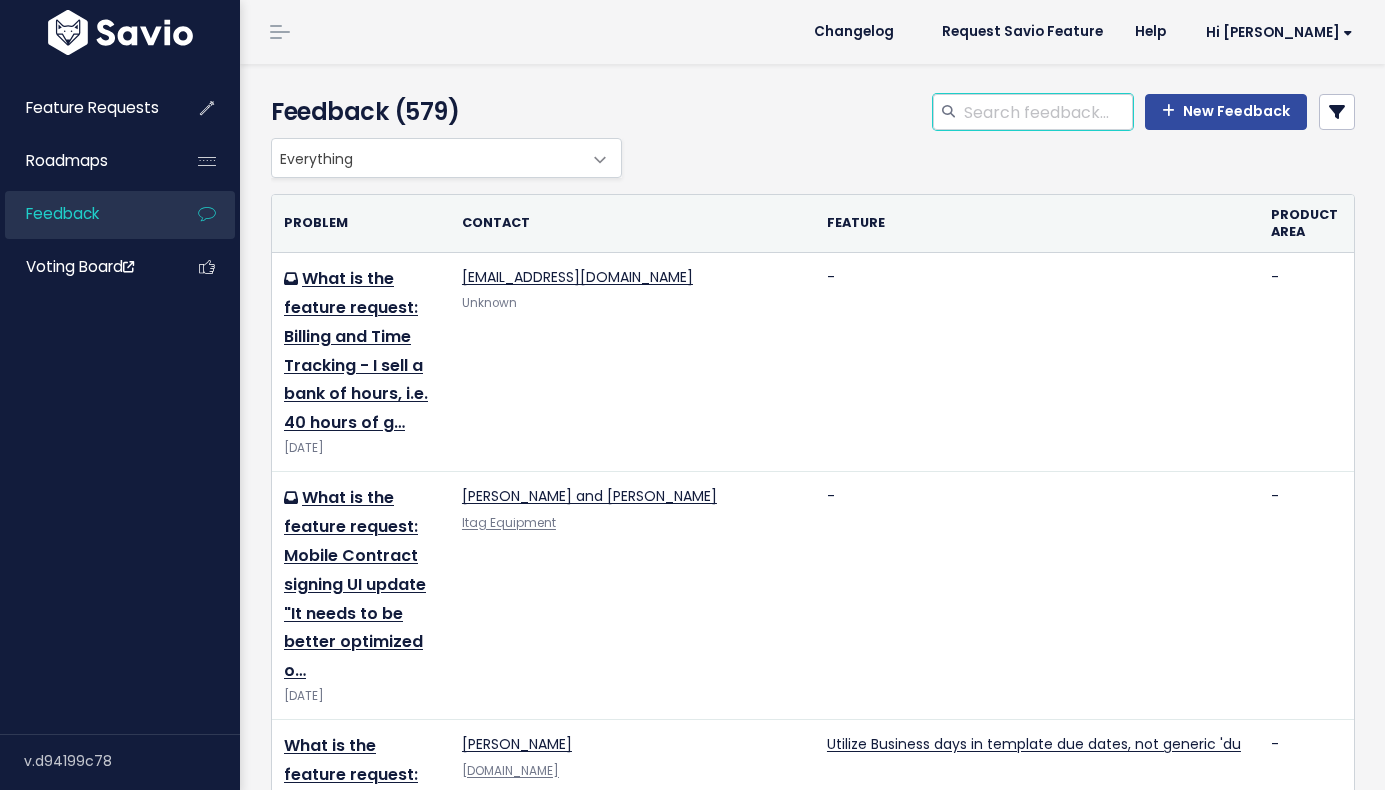 click at bounding box center [1047, 112] 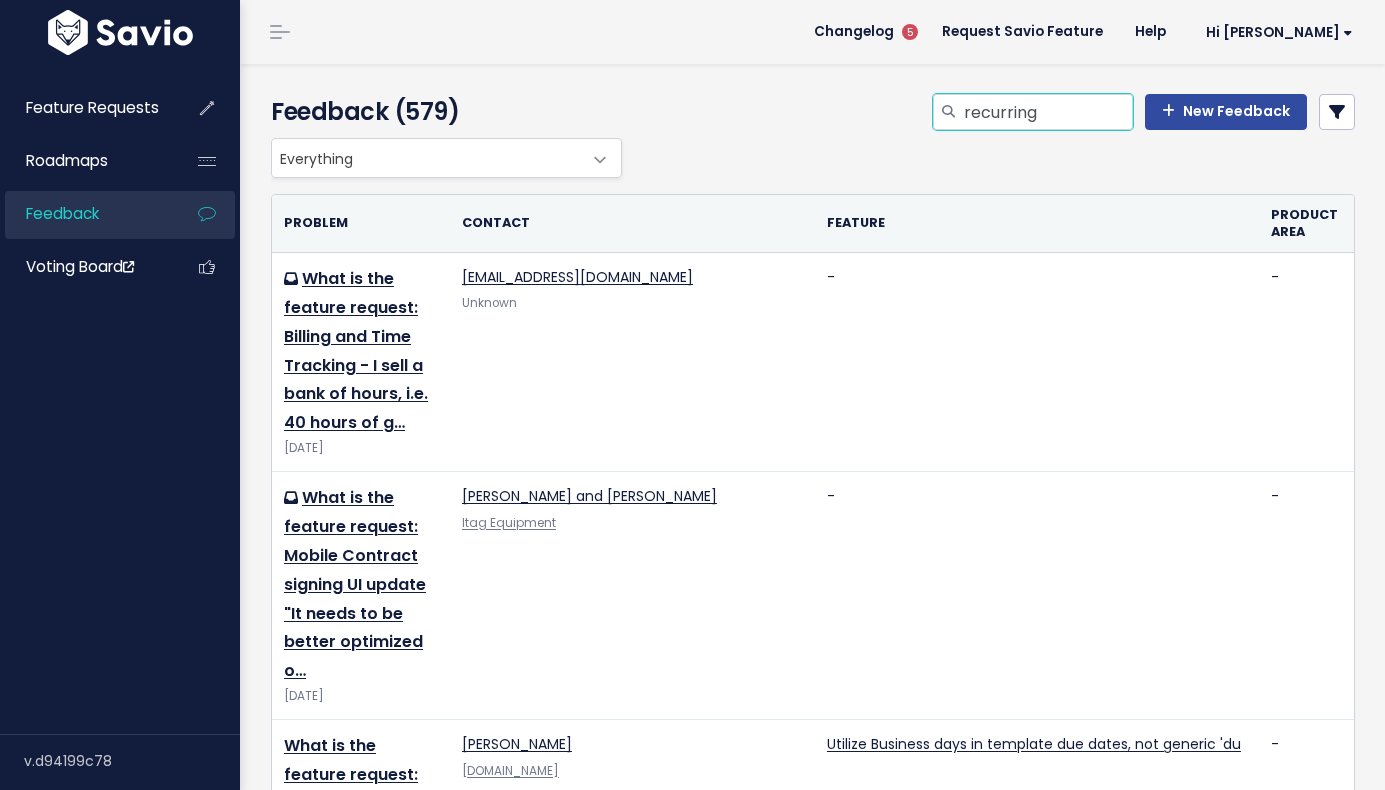 type on "recurring" 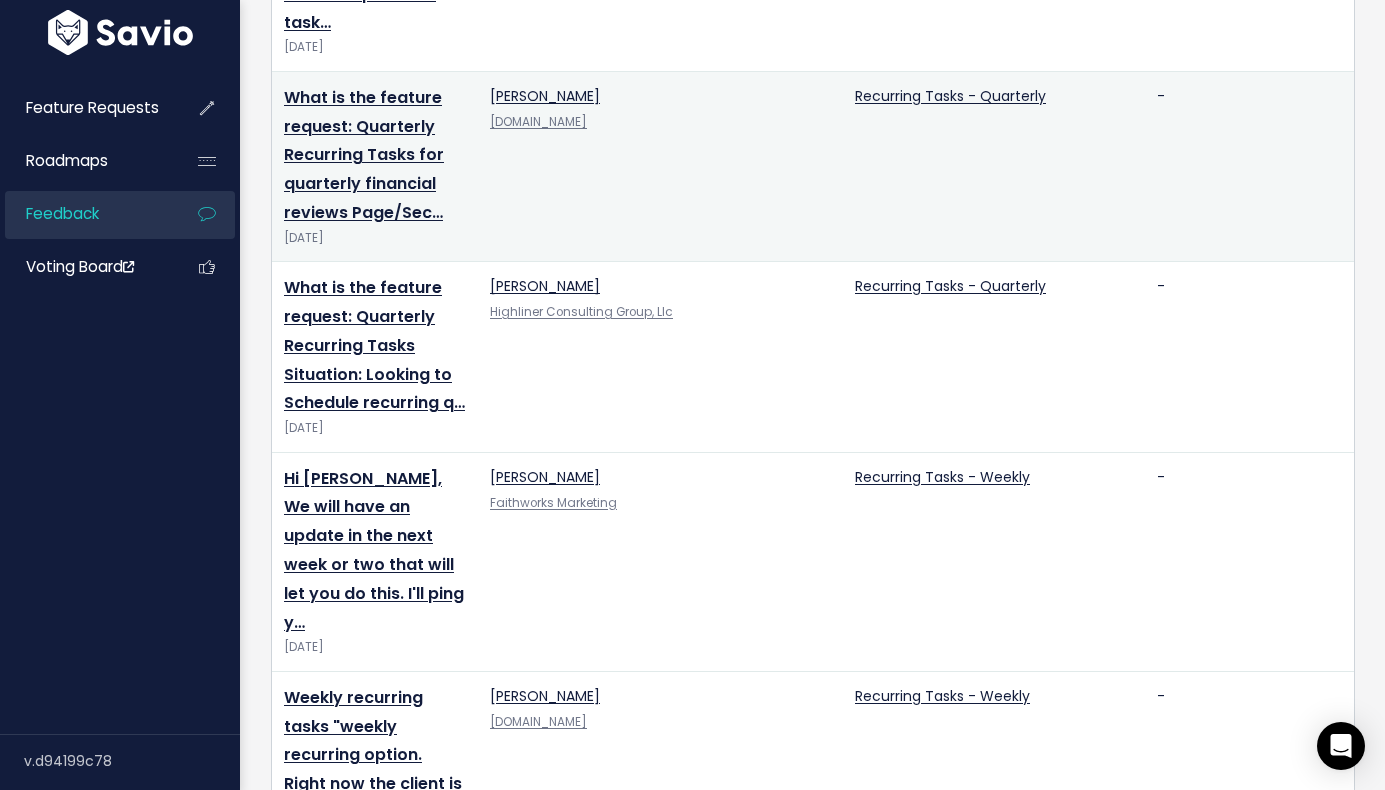 scroll, scrollTop: 0, scrollLeft: 0, axis: both 